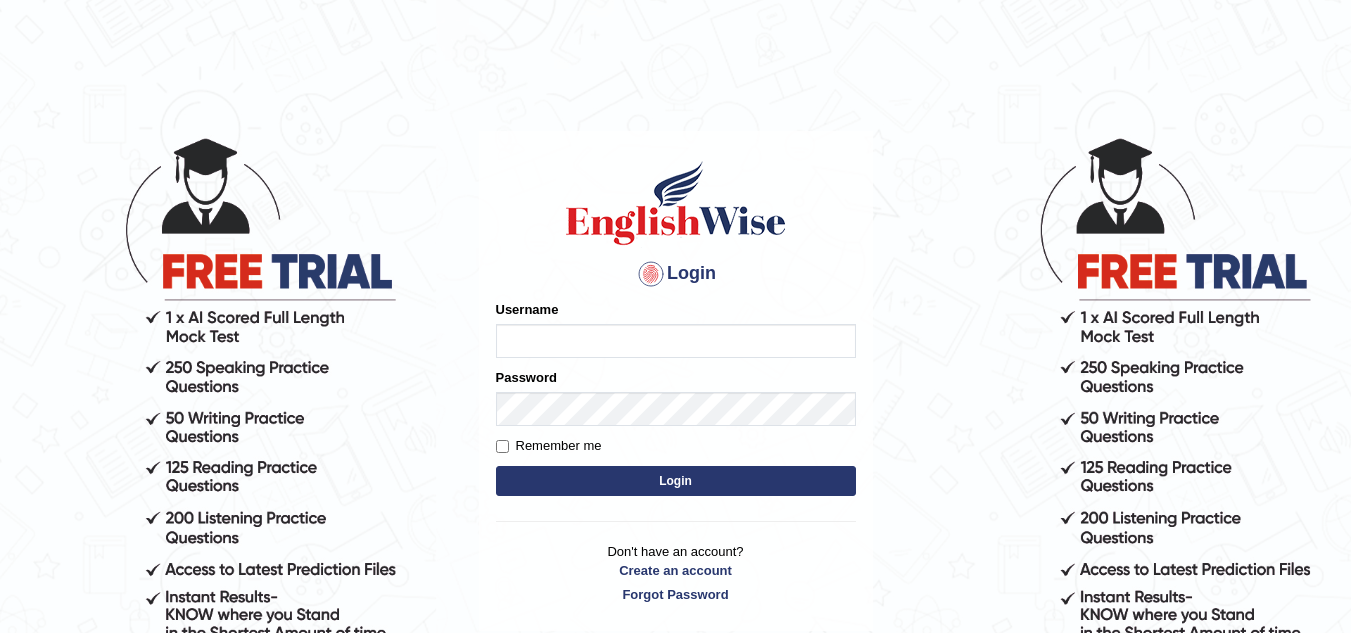 scroll, scrollTop: 0, scrollLeft: 0, axis: both 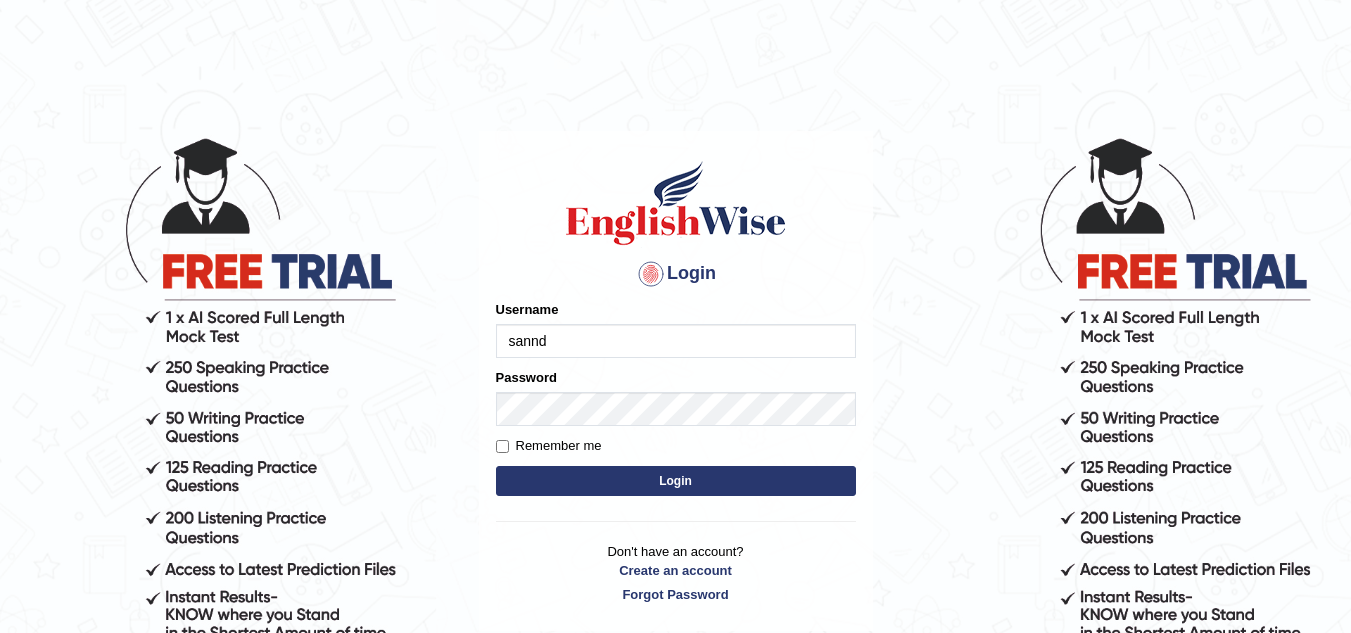 type on "sanndy" 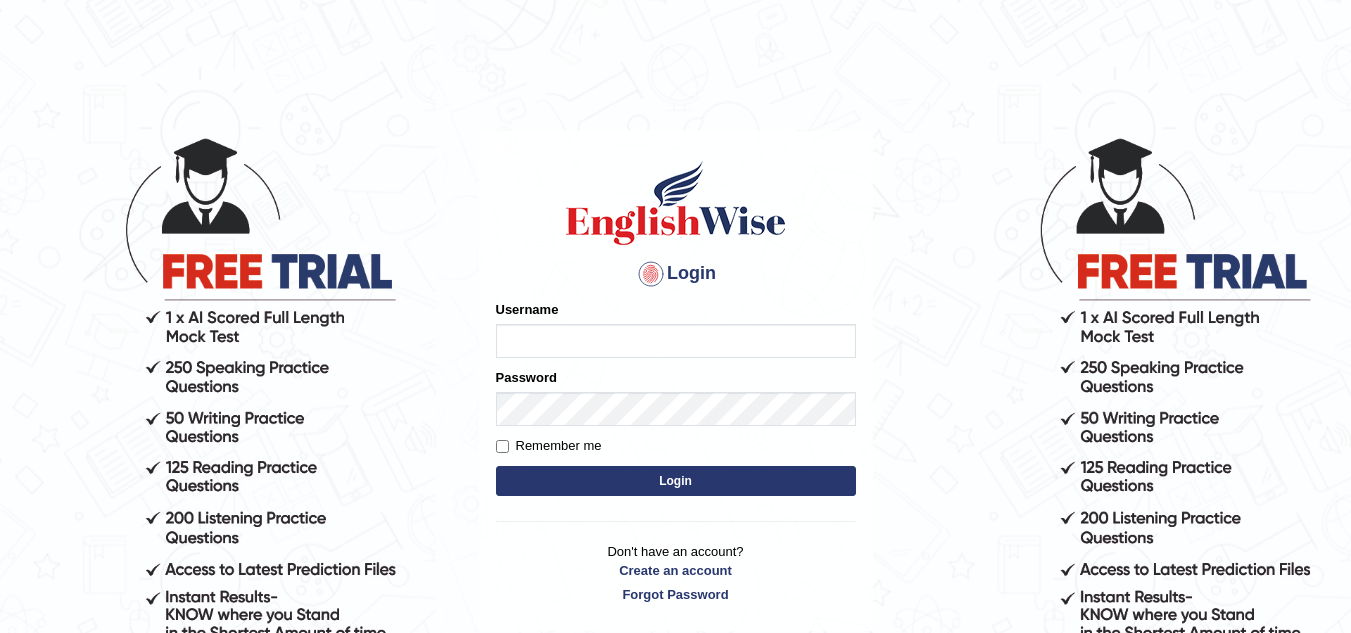 scroll, scrollTop: 0, scrollLeft: 0, axis: both 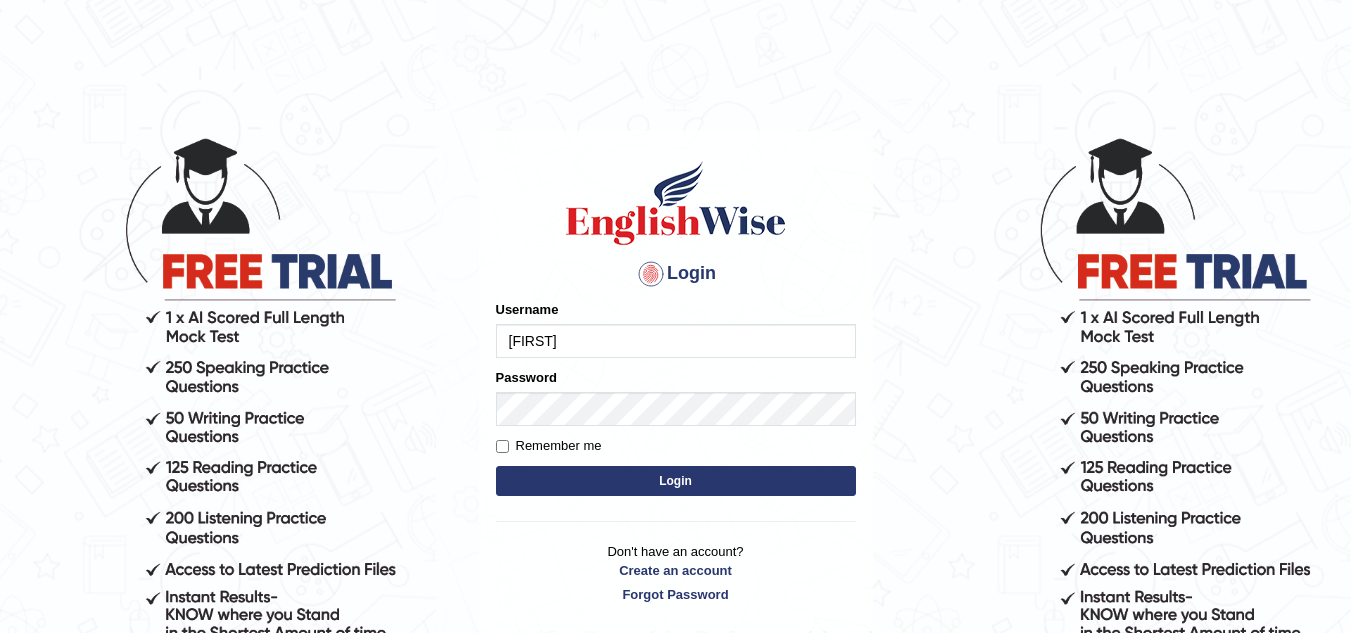 type on "sanndy" 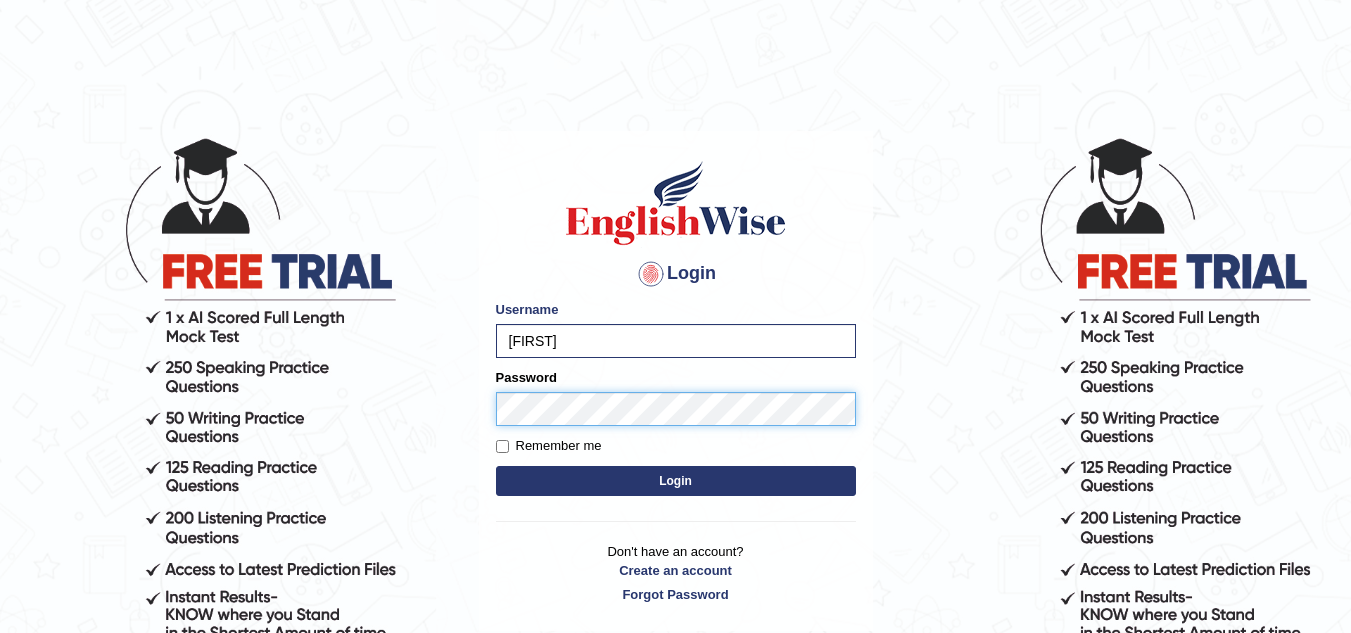 click on "Login" at bounding box center (676, 481) 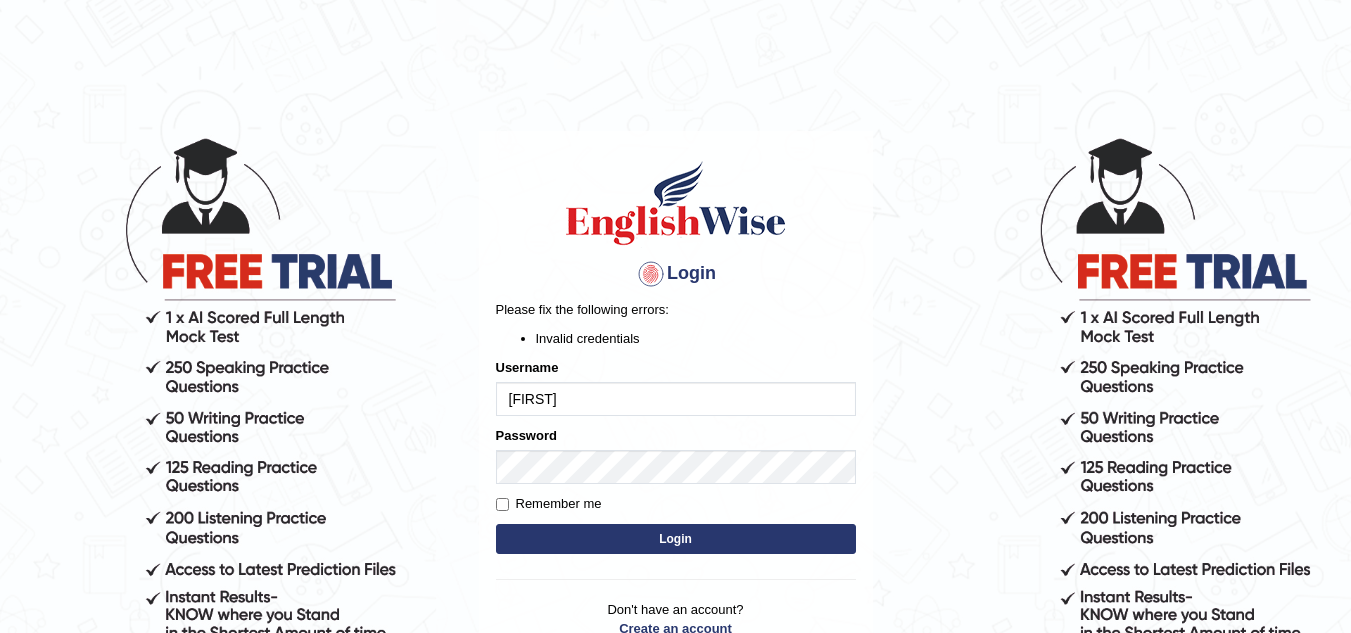 scroll, scrollTop: 0, scrollLeft: 0, axis: both 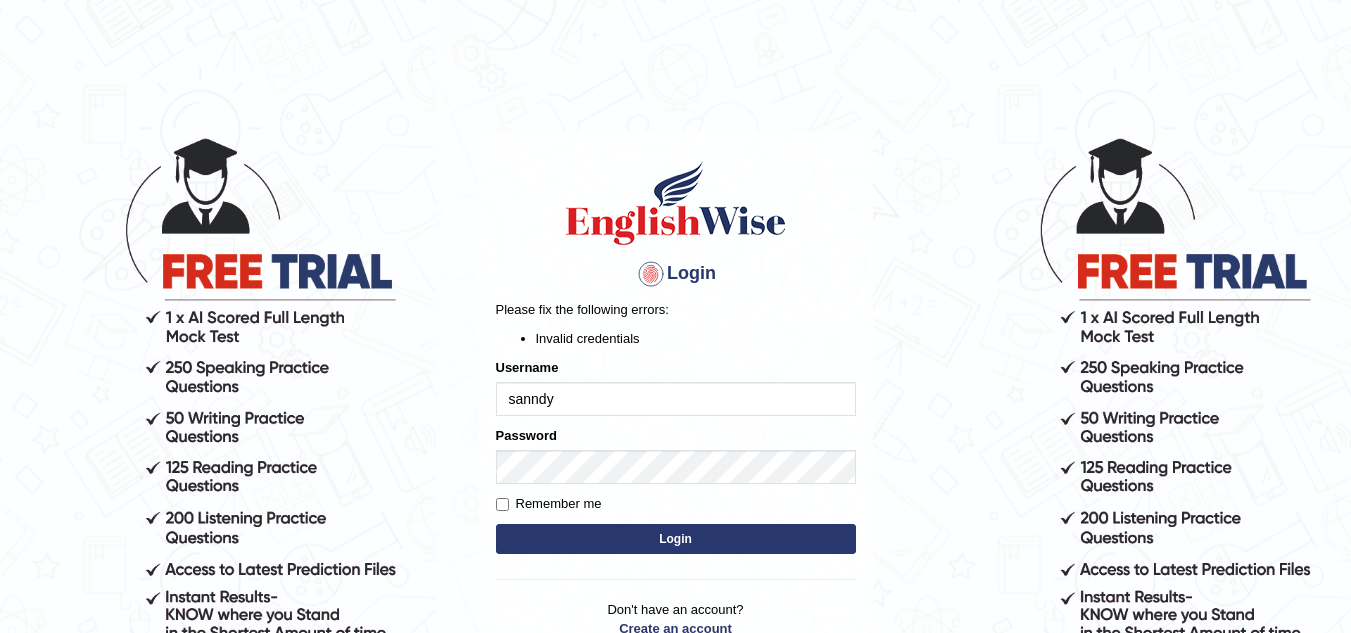 drag, startPoint x: 0, startPoint y: 0, endPoint x: 640, endPoint y: 383, distance: 745.84784 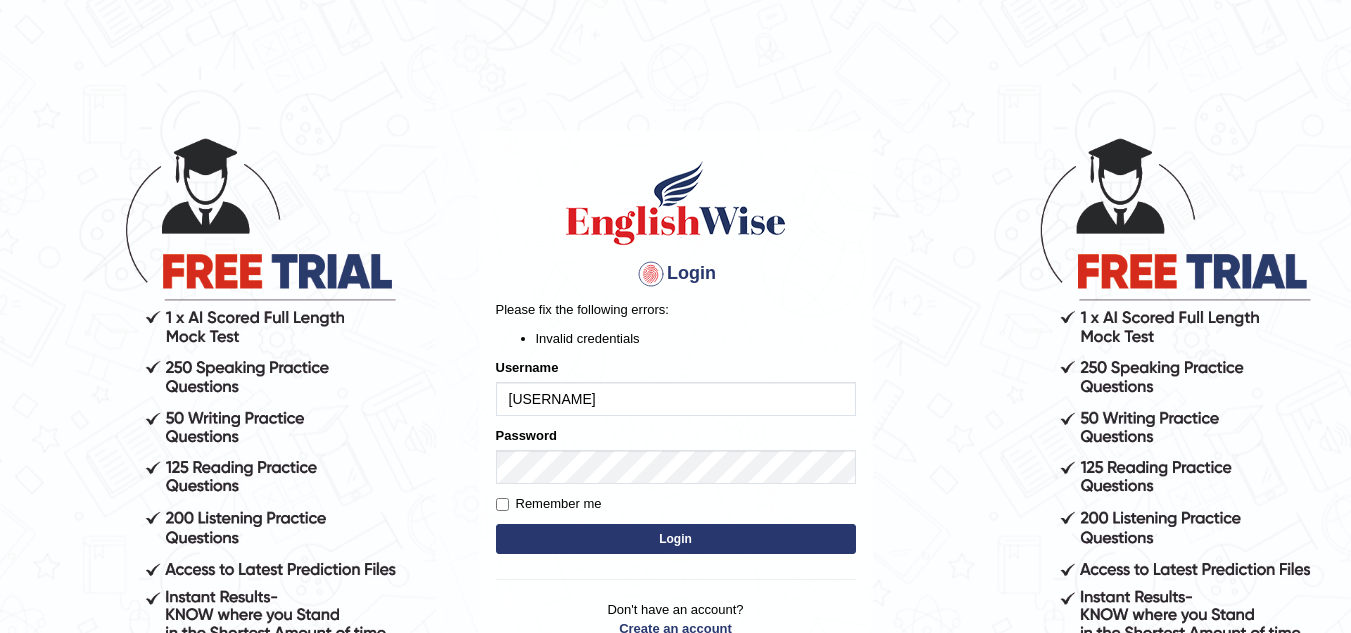 type on "Sanndy" 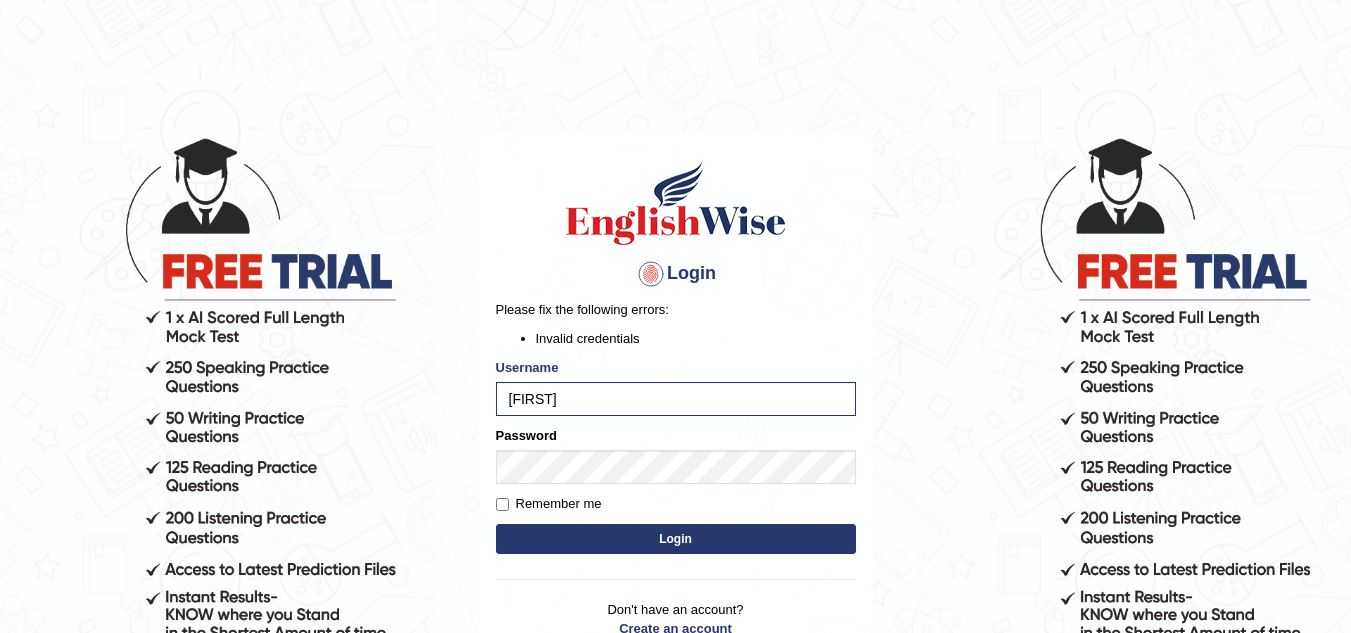 scroll, scrollTop: 0, scrollLeft: 0, axis: both 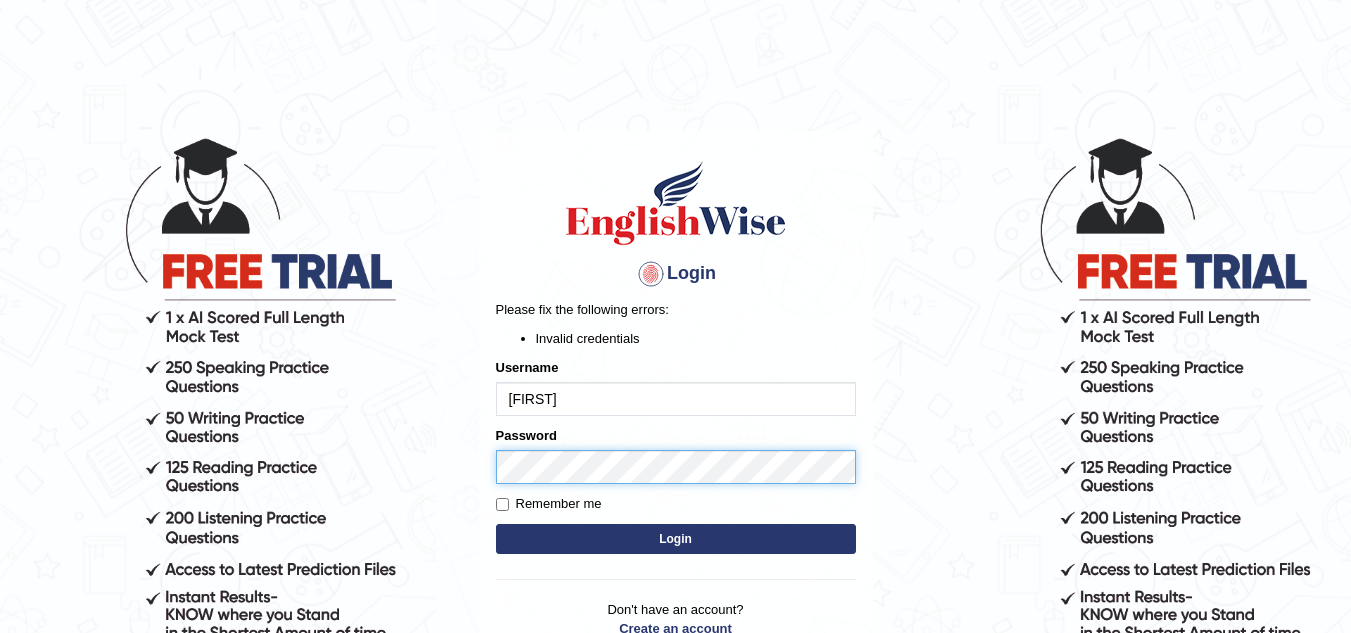 click on "Login
Please fix the following errors: Invalid credentials
Username
[NAME]
Password
Remember me
Login
Don't have an account?
Create an account
Forgot Password
2025 ©  English Wise.  All Rights Reserved  Back to English Wise" at bounding box center [675, 384] 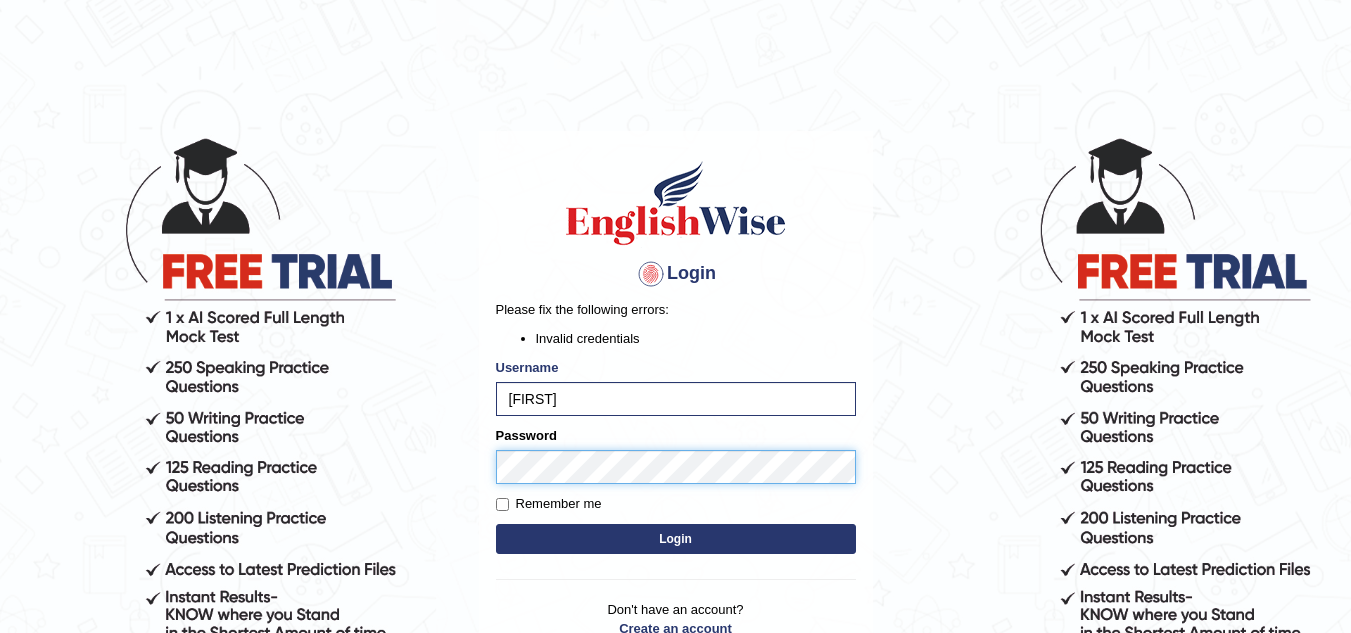 click on "Login" at bounding box center [676, 539] 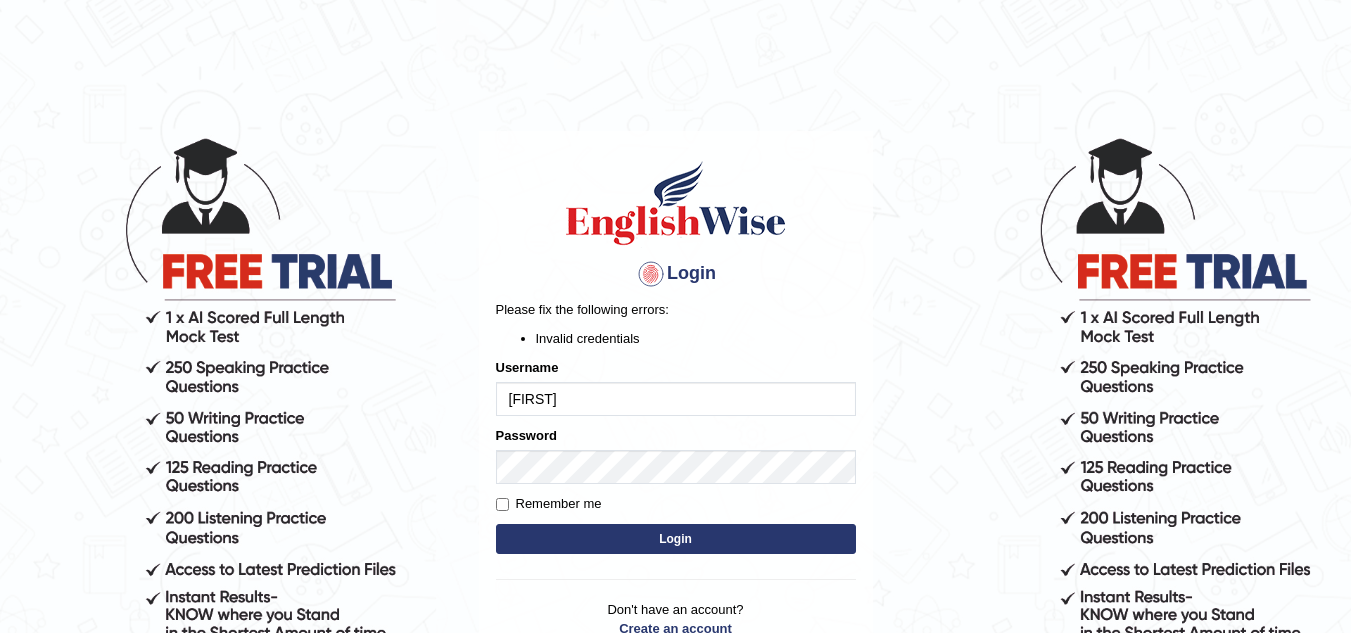scroll, scrollTop: 0, scrollLeft: 0, axis: both 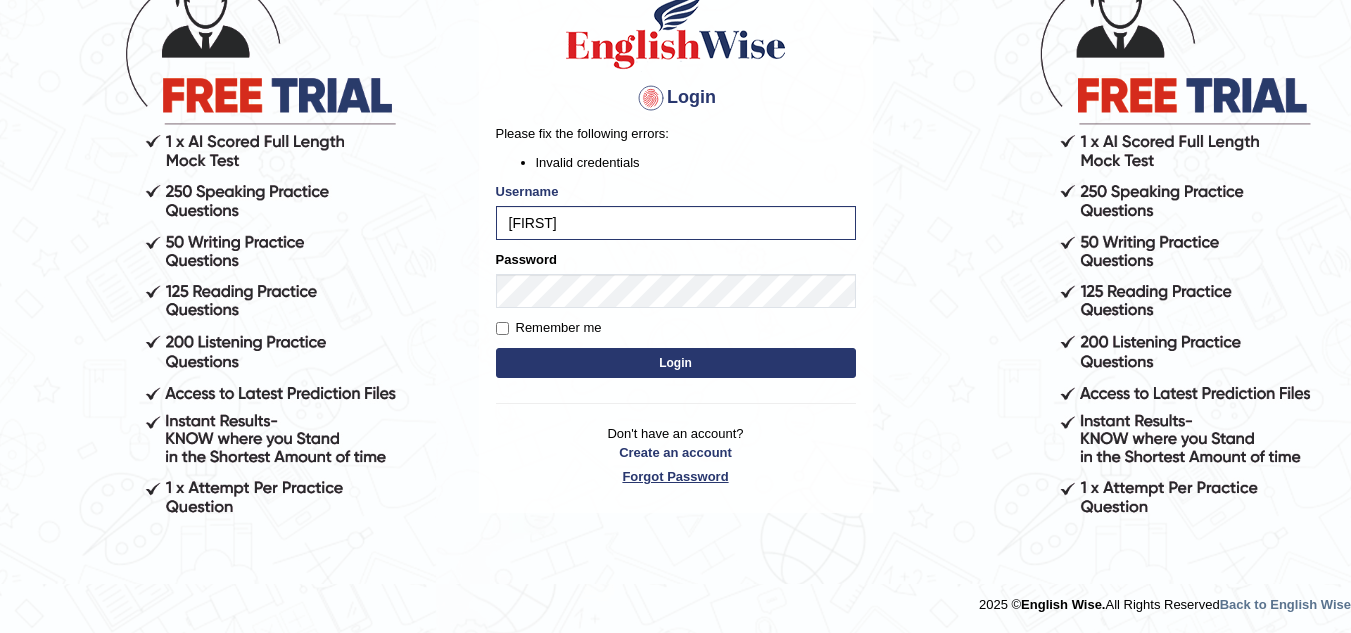 click on "Forgot Password" at bounding box center [676, 476] 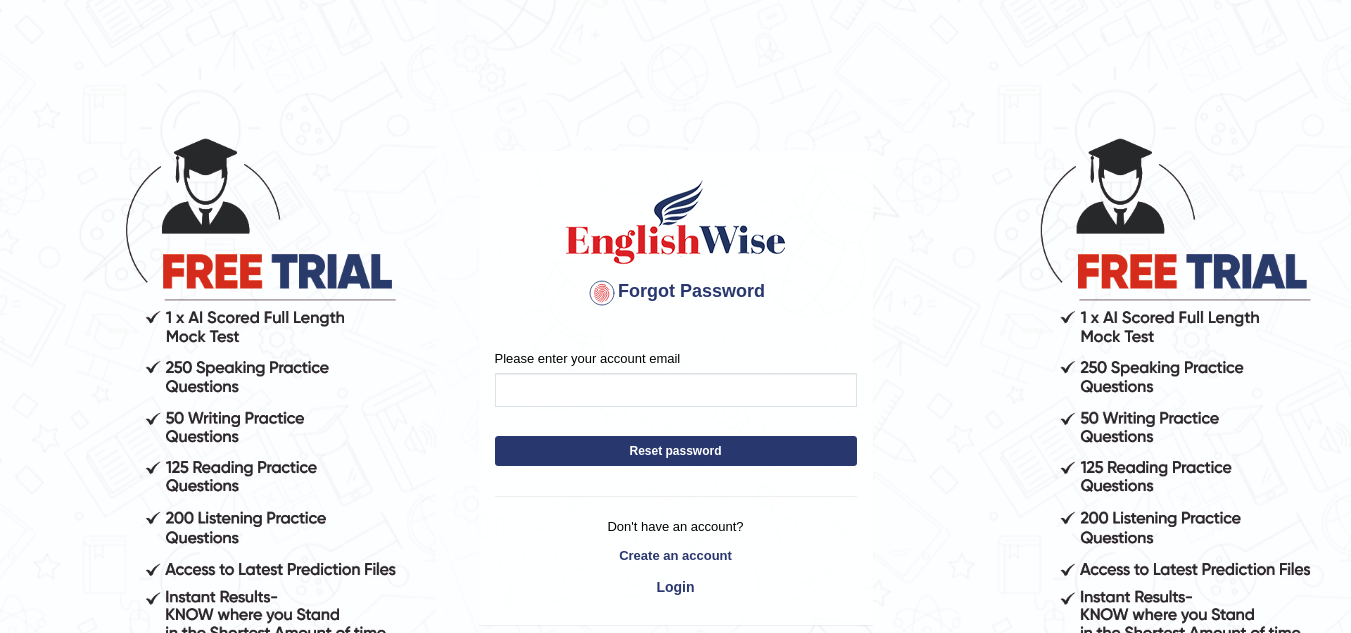 scroll, scrollTop: 0, scrollLeft: 0, axis: both 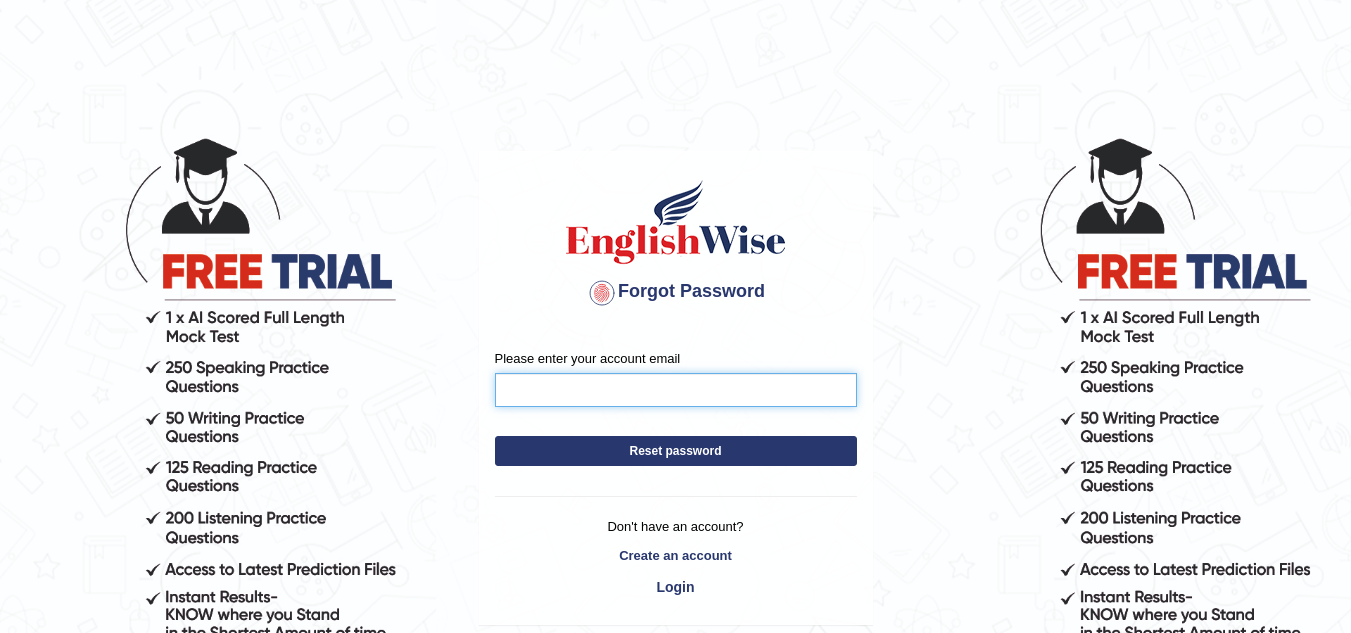 click on "Please enter your account email" at bounding box center (676, 390) 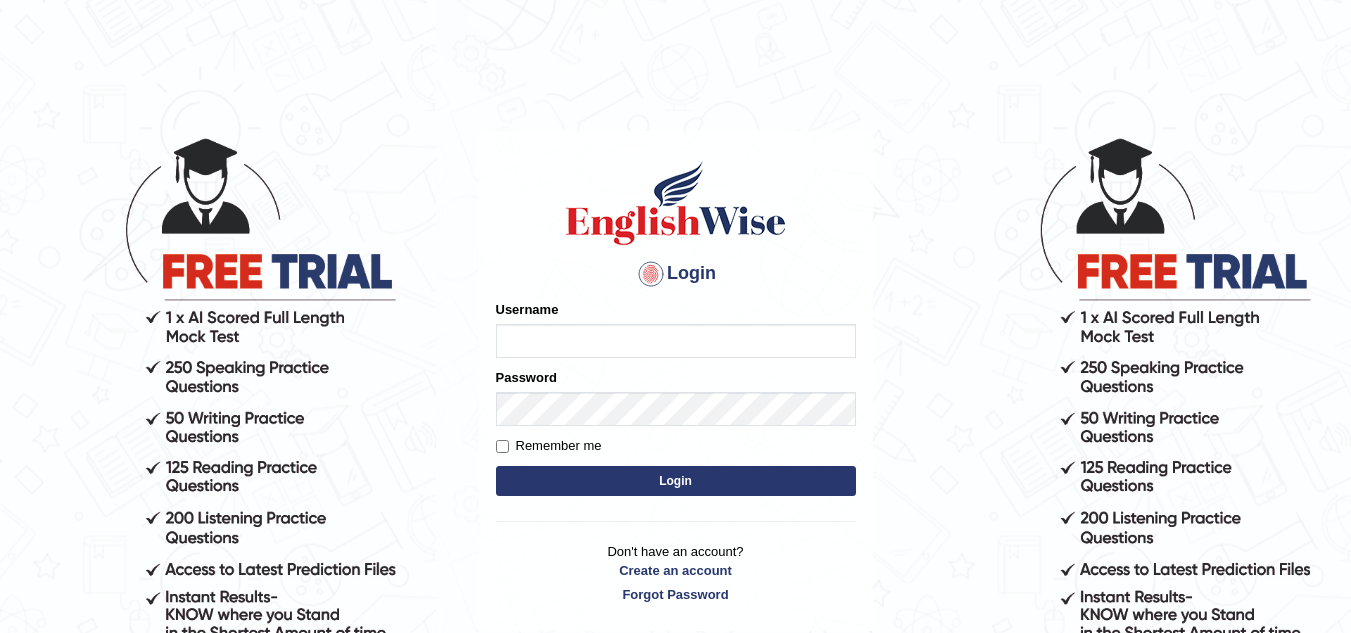 scroll, scrollTop: 0, scrollLeft: 0, axis: both 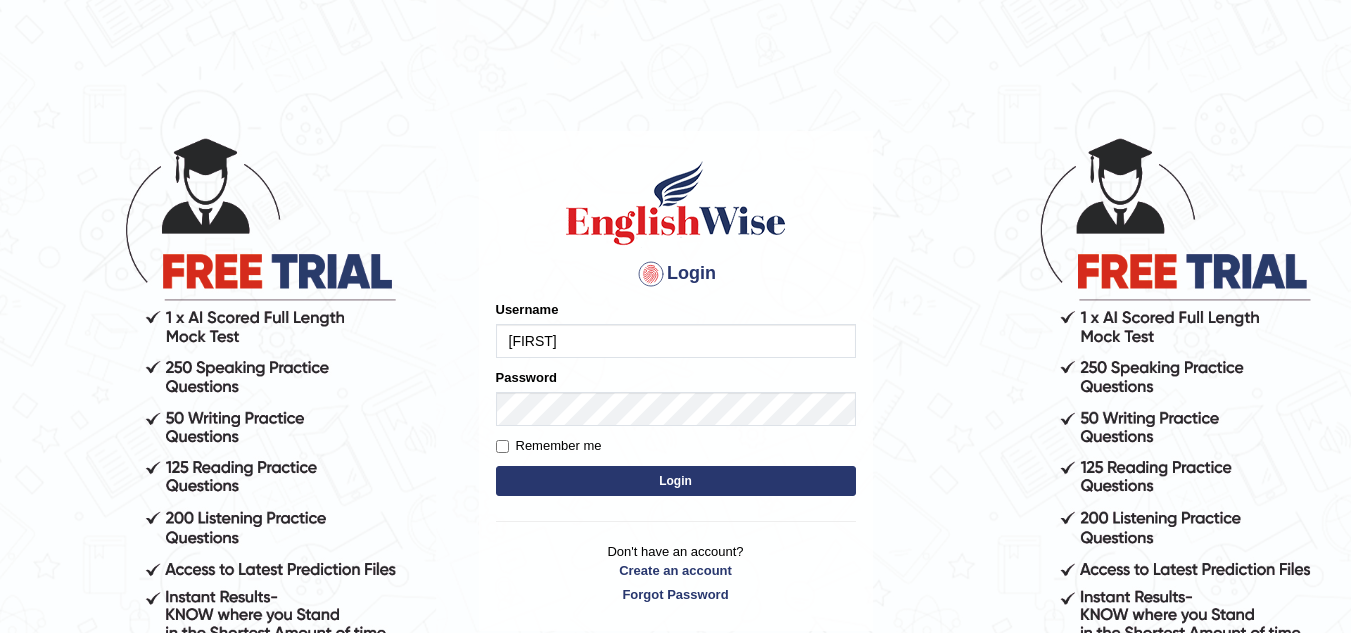 type on "[FIRST]" 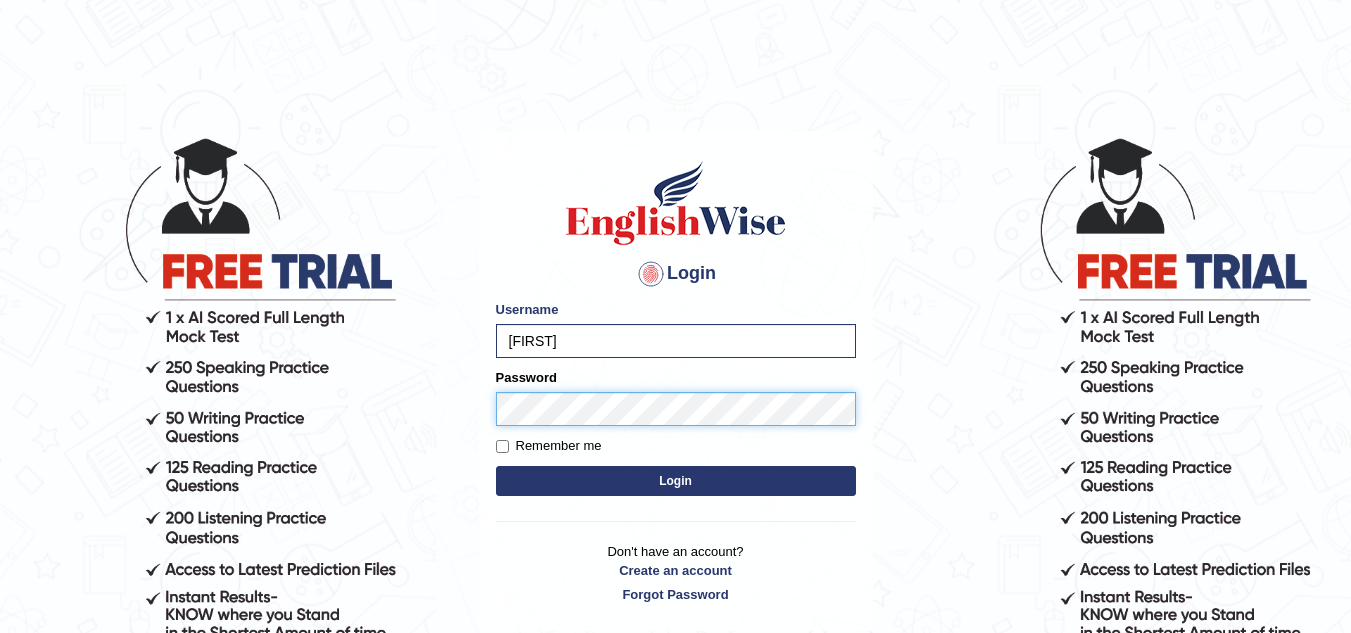click on "Login" at bounding box center [676, 481] 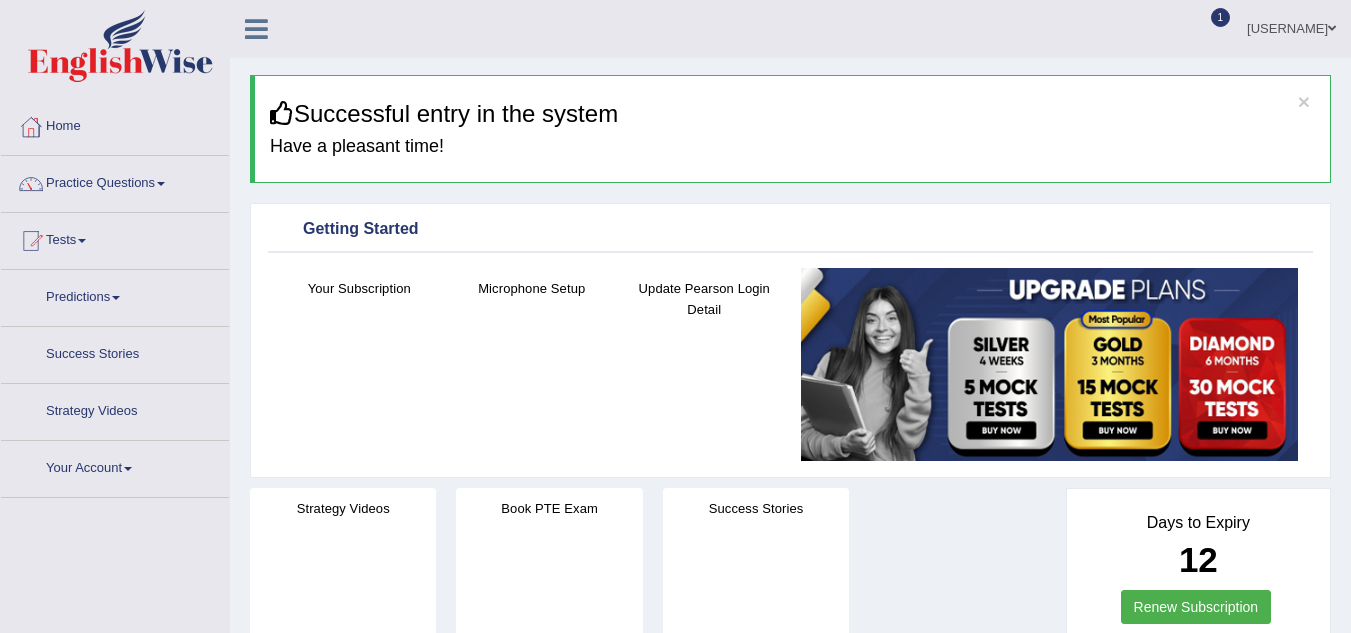 scroll, scrollTop: 0, scrollLeft: 0, axis: both 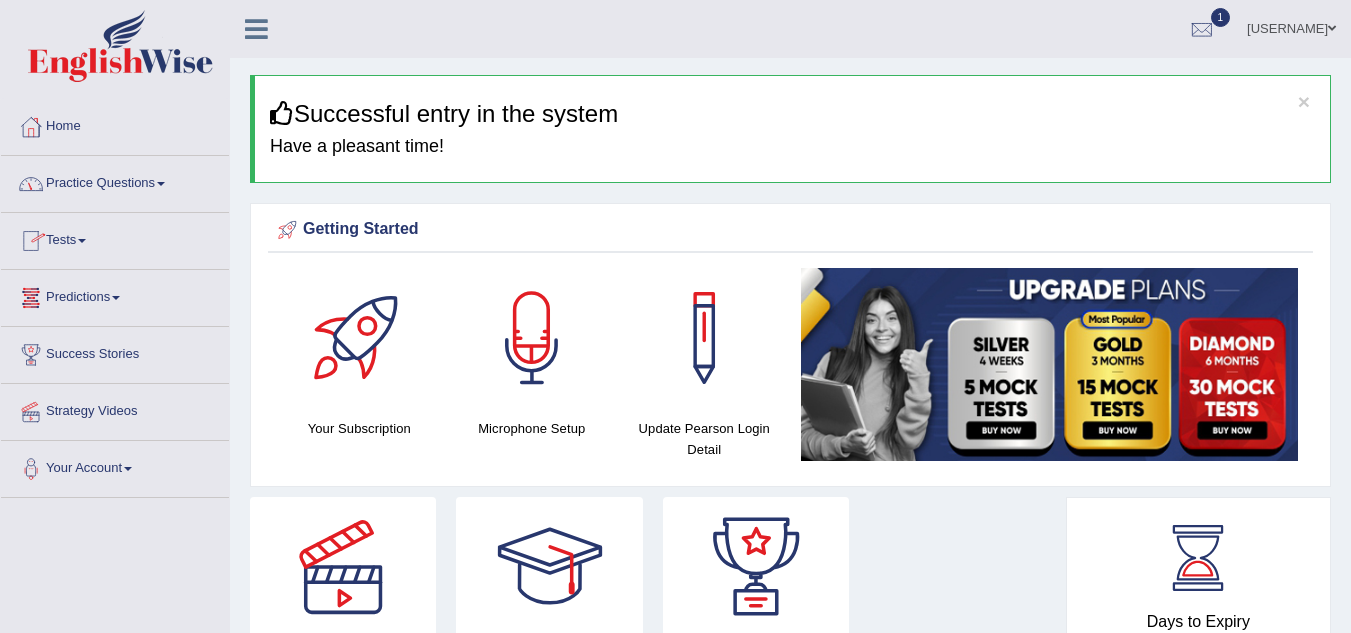 click on "Tests" at bounding box center (115, 238) 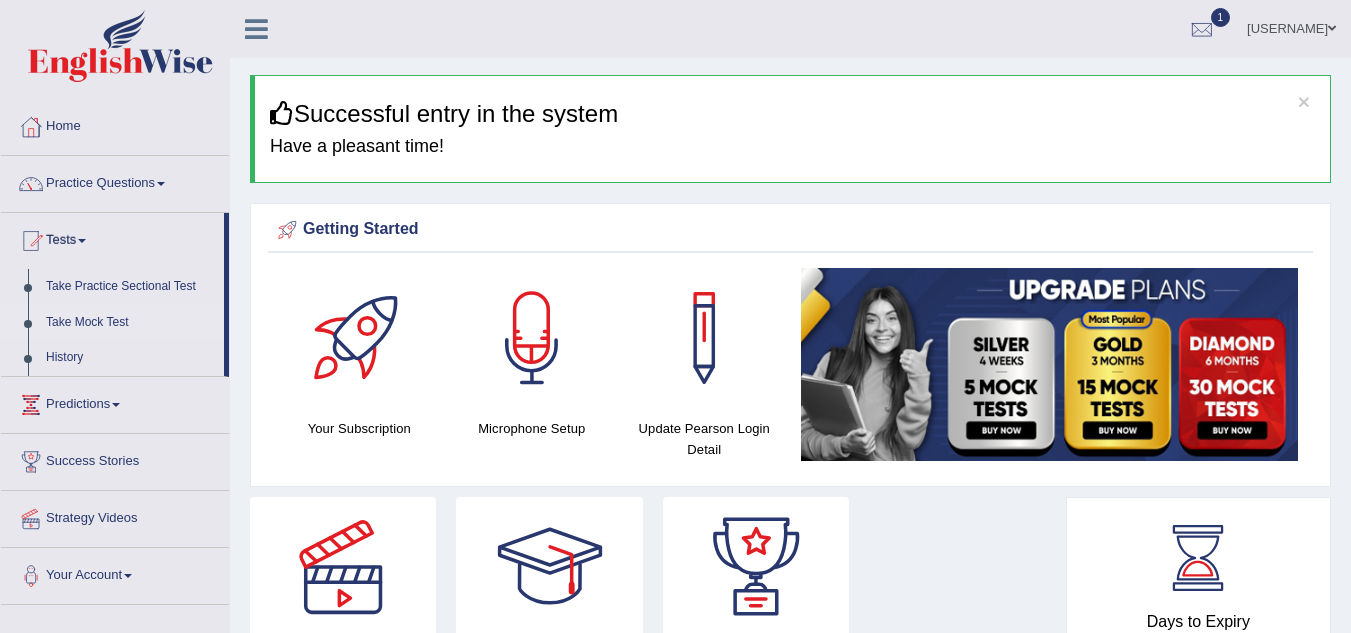 click on "Take Mock Test" at bounding box center [130, 323] 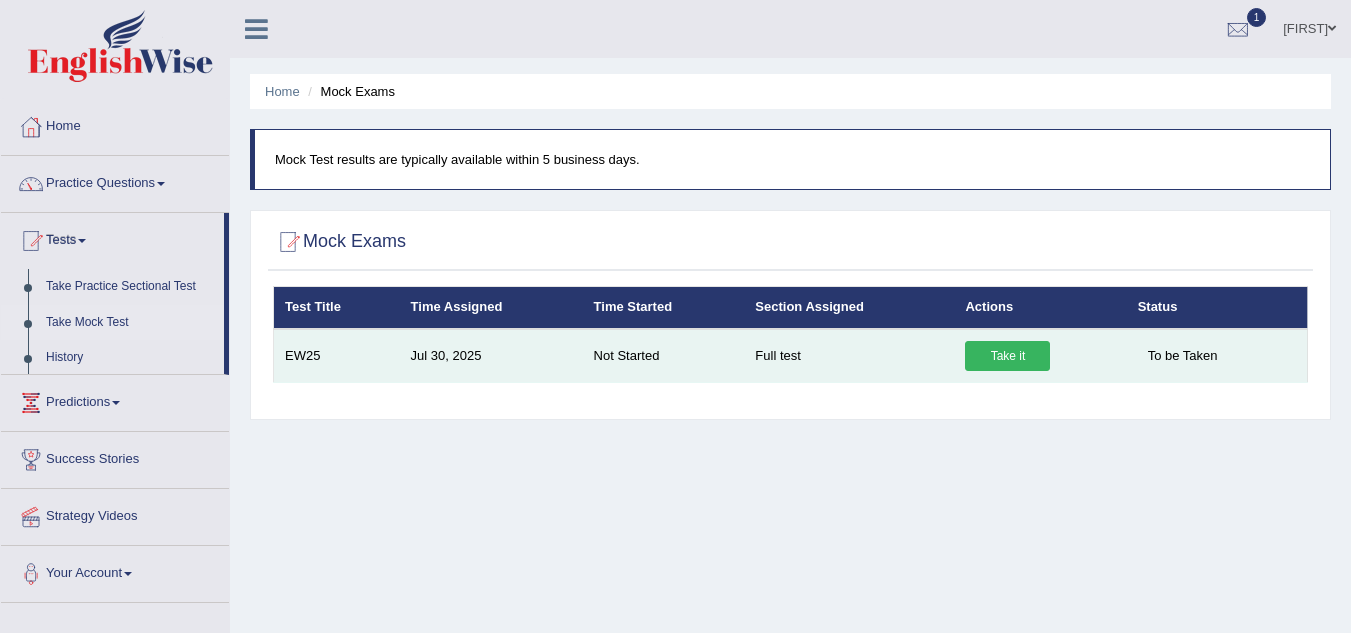 scroll, scrollTop: 0, scrollLeft: 0, axis: both 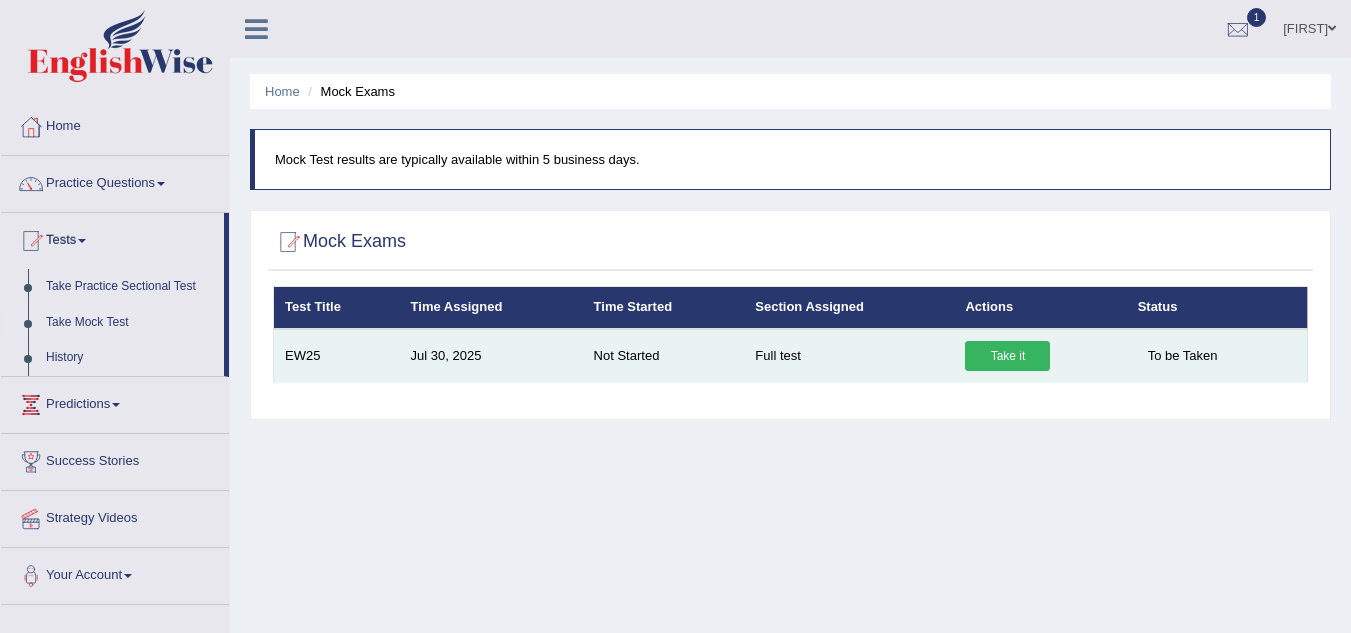 click on "Take it" at bounding box center [1007, 356] 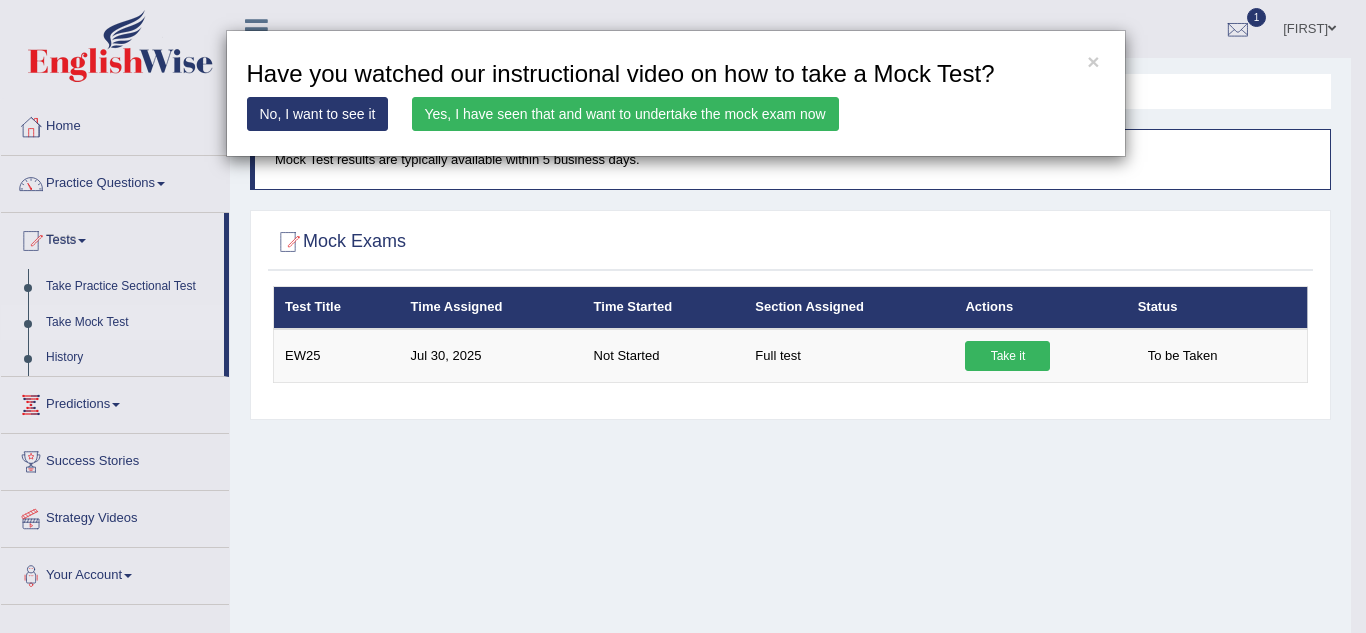 click on "Yes, I have seen that and want to undertake the mock exam now" at bounding box center [625, 114] 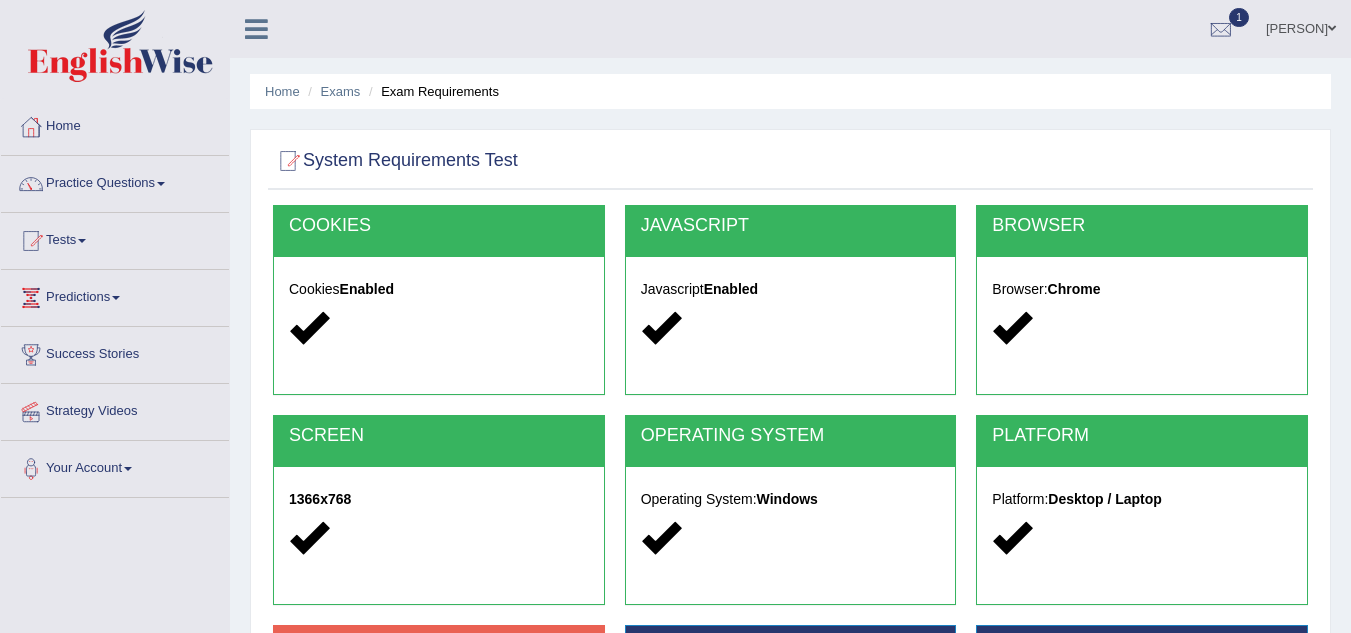 scroll, scrollTop: 0, scrollLeft: 0, axis: both 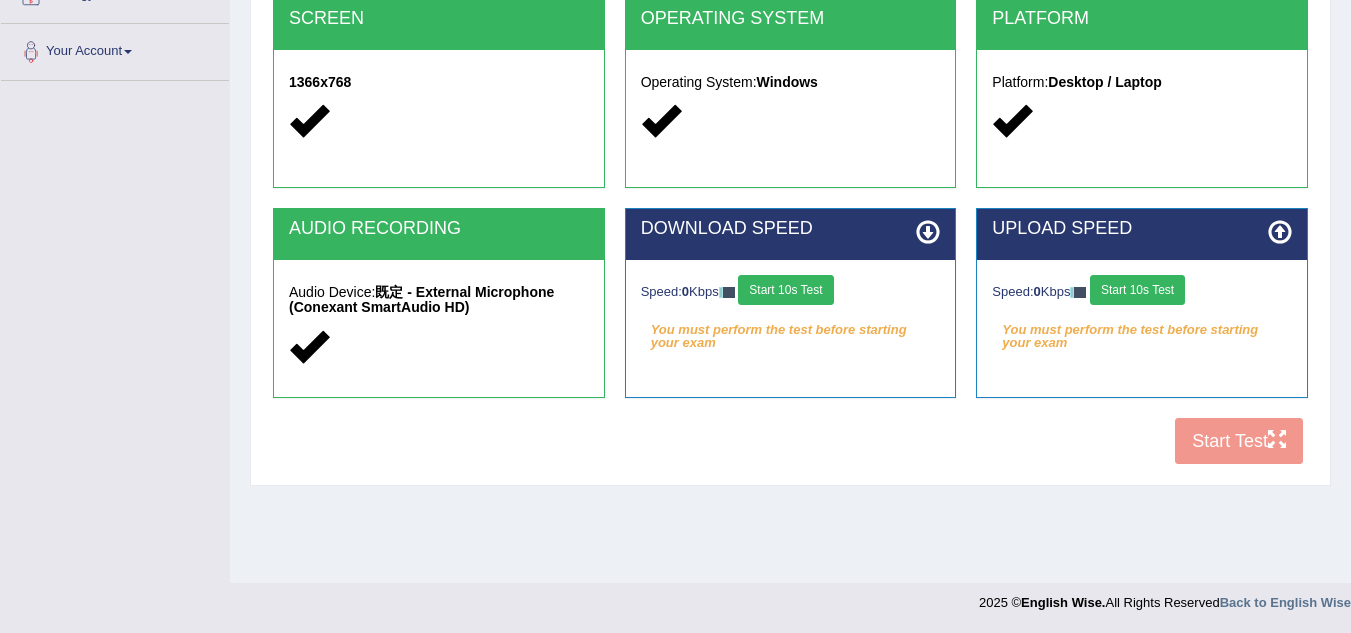 click on "Home
Exams
Exam Requirements
System Requirements Test
COOKIES
Cookies  Enabled
JAVASCRIPT
Javascript  Enabled
BROWSER
Browser:  Chrome
SCREEN
1366x768
OPERATING SYSTEM
Operating System:  Windows
PLATFORM
Platform:  Desktop / Laptop
AUDIO RECORDING
Audio Device:  既定 - External Microphone (Conexant SmartAudio HD)
DOWNLOAD SPEED
Speed:  0  Kbps    Start 10s Test
You must perform the test before starting your exam
Select Audio Quality
0" at bounding box center (790, 83) 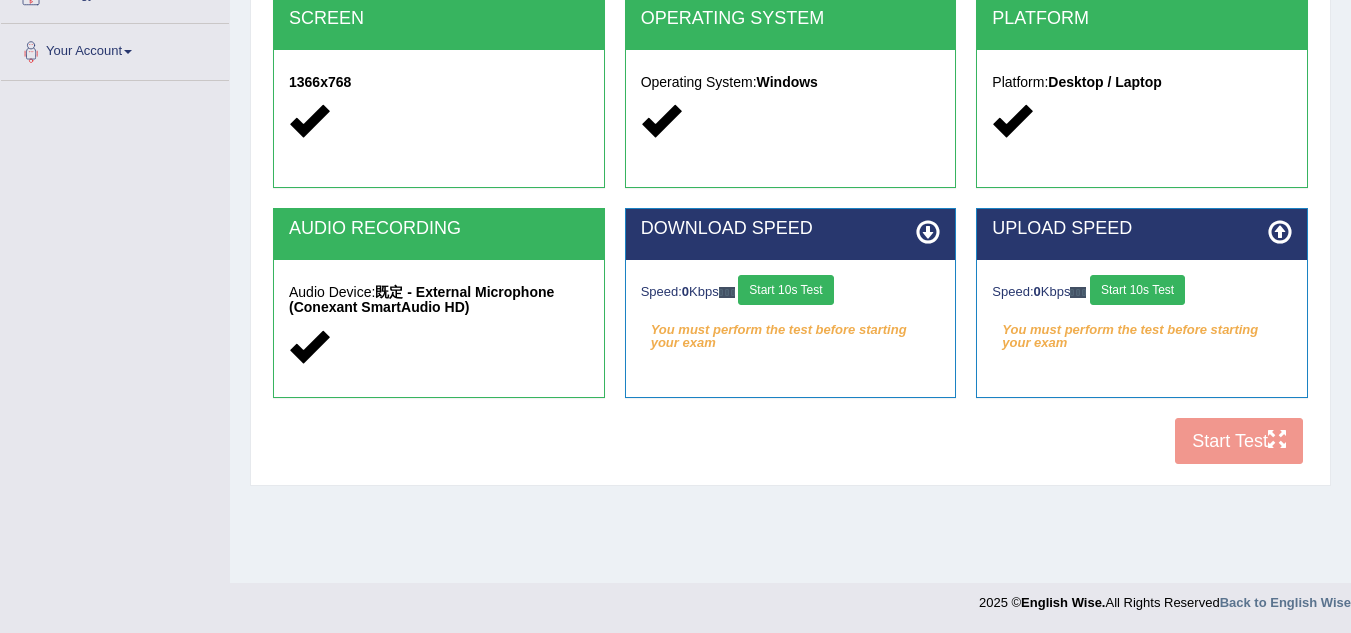 click on "Home
Exams
Exam Requirements
System Requirements Test
COOKIES
Cookies  Enabled
JAVASCRIPT
Javascript  Enabled
BROWSER
Browser:  Chrome
SCREEN
1366x768
OPERATING SYSTEM
Operating System:  Windows
PLATFORM
Platform:  Desktop / Laptop
AUDIO RECORDING
Audio Device:  既定 - External Microphone (Conexant SmartAudio HD)
DOWNLOAD SPEED
Speed:  0  Kbps    Start 10s Test
You must perform the test before starting your exam
Select Audio Quality
0" at bounding box center [790, 83] 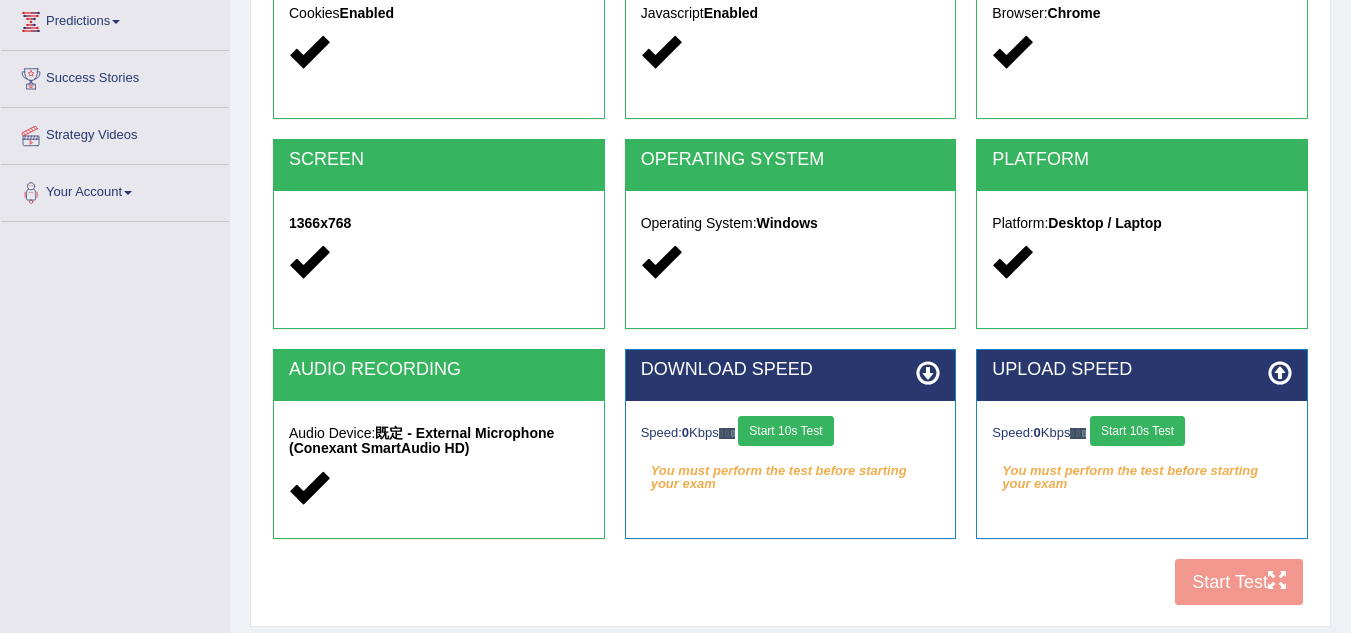 scroll, scrollTop: 317, scrollLeft: 0, axis: vertical 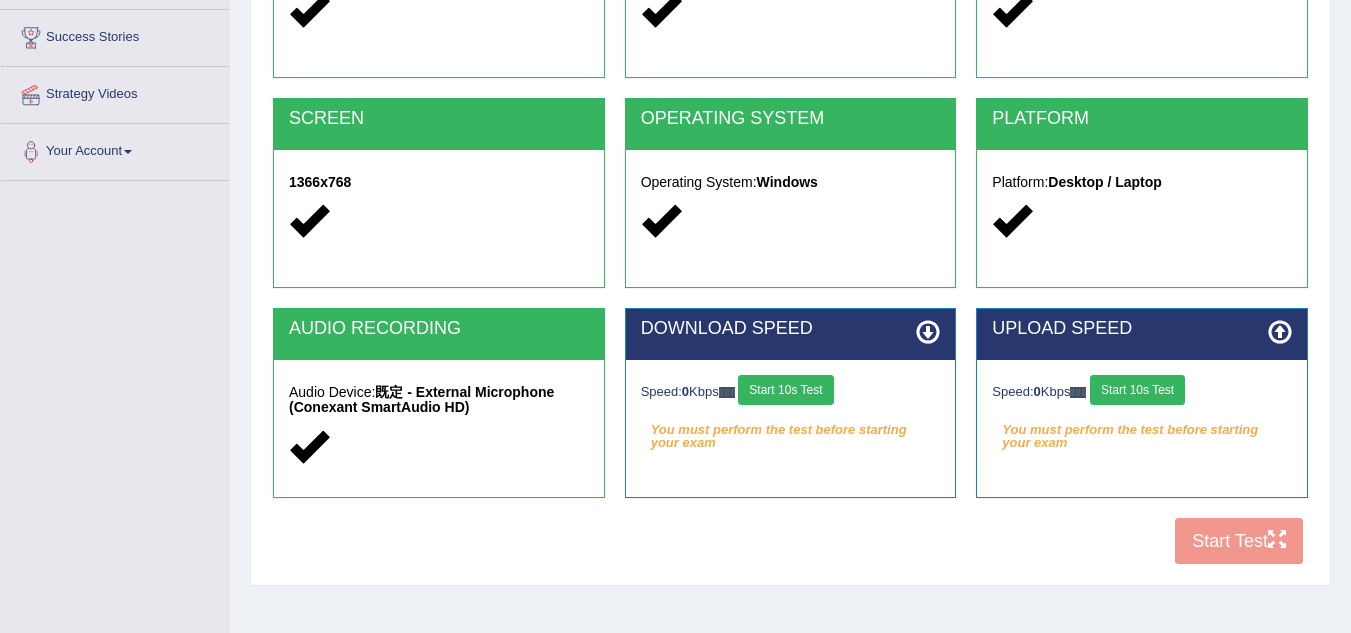 click on "Start 10s Test" at bounding box center (785, 390) 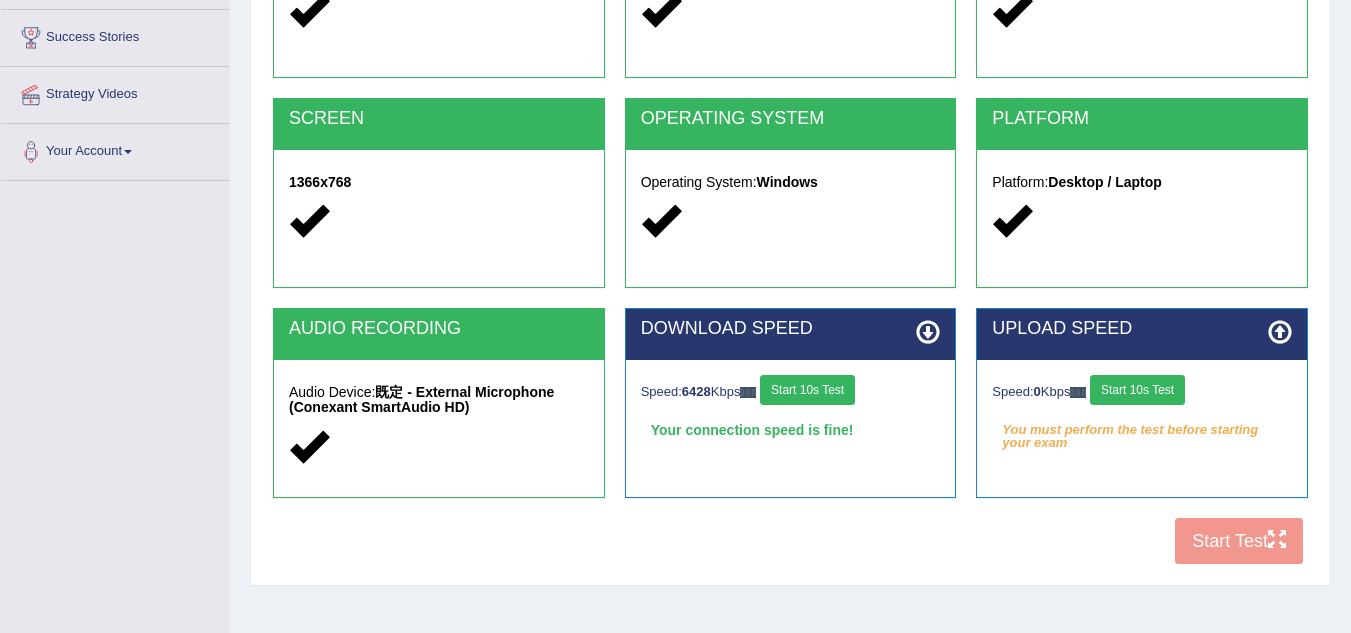 click on "Start 10s Test" at bounding box center [1137, 390] 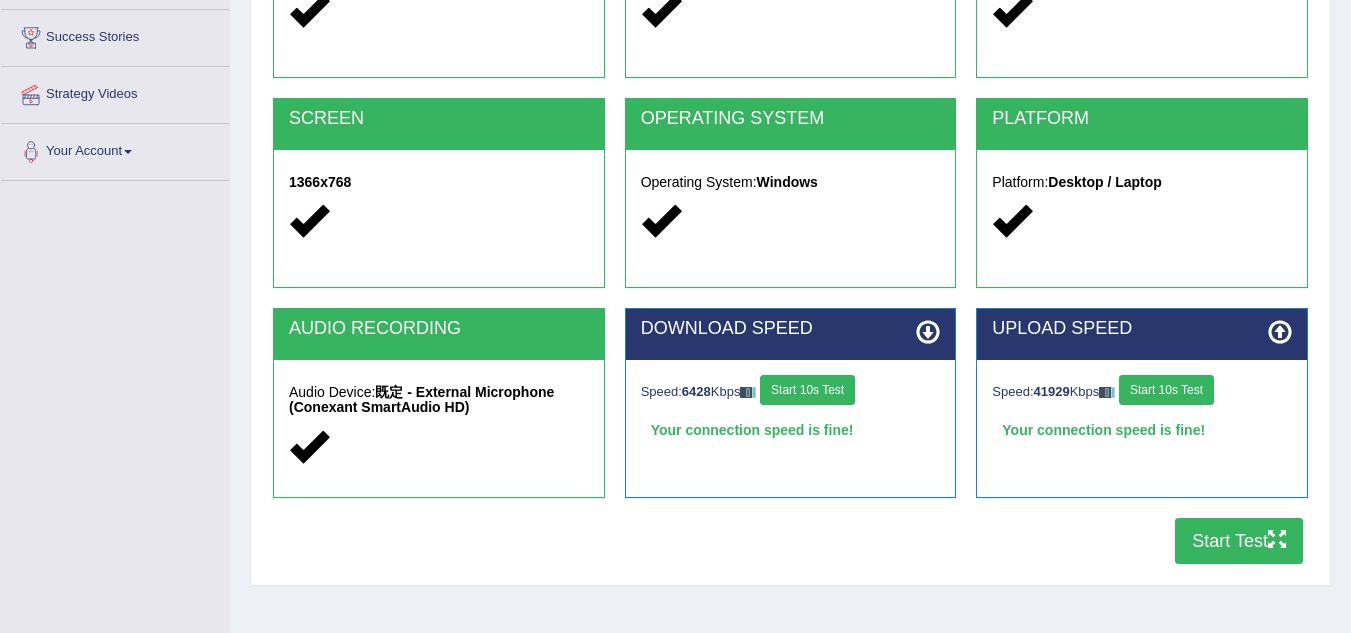 click on "Start Test" at bounding box center (1239, 541) 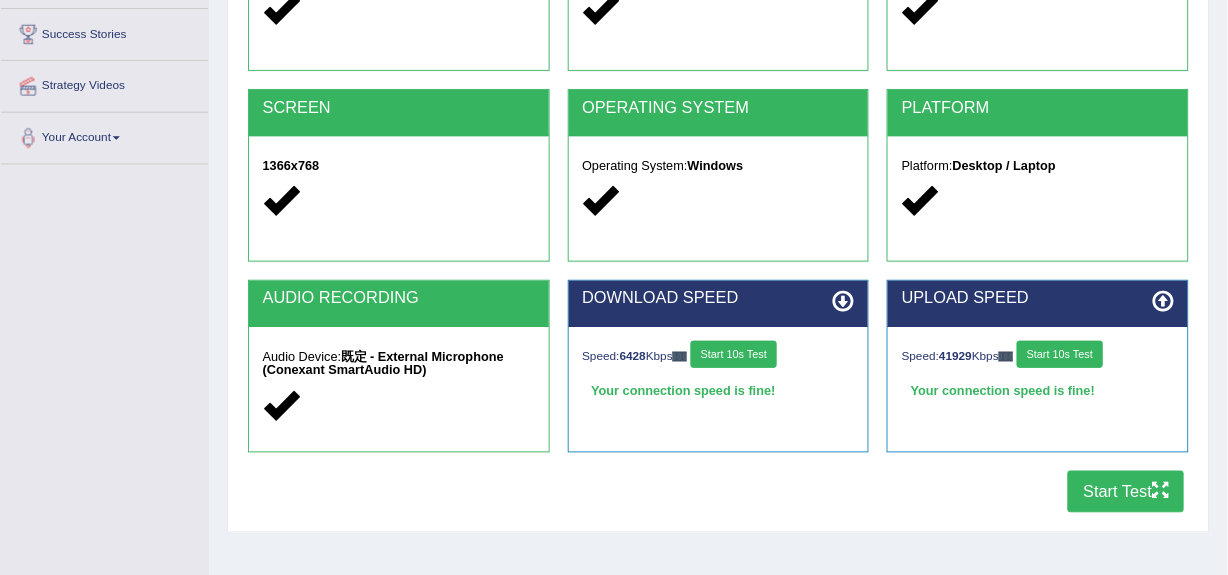 scroll, scrollTop: 317, scrollLeft: 0, axis: vertical 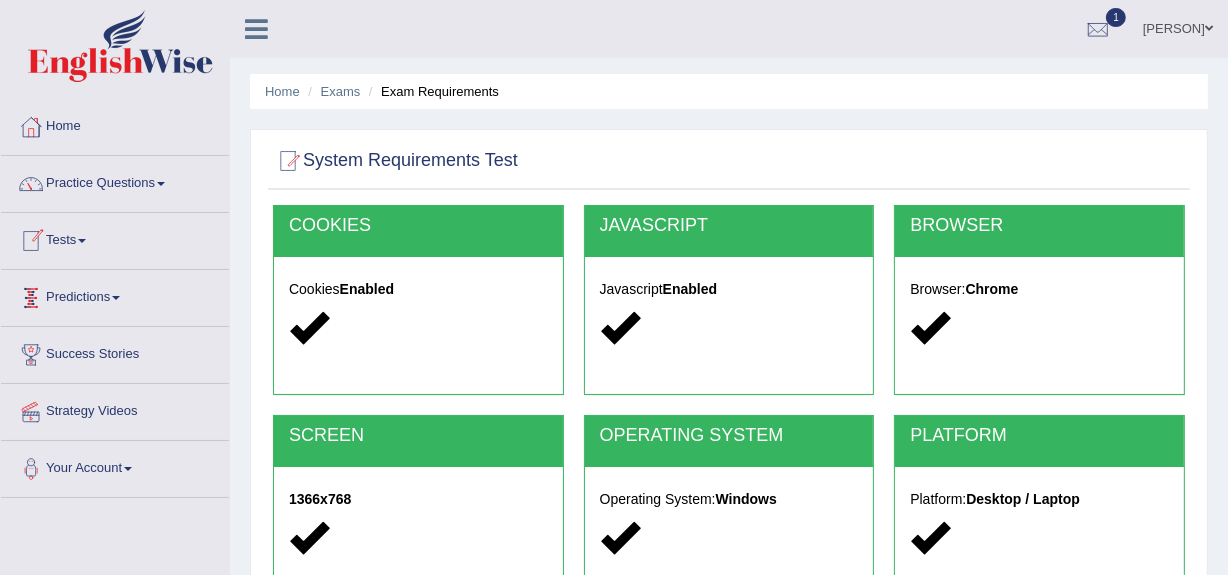click on "Predictions" at bounding box center (115, 295) 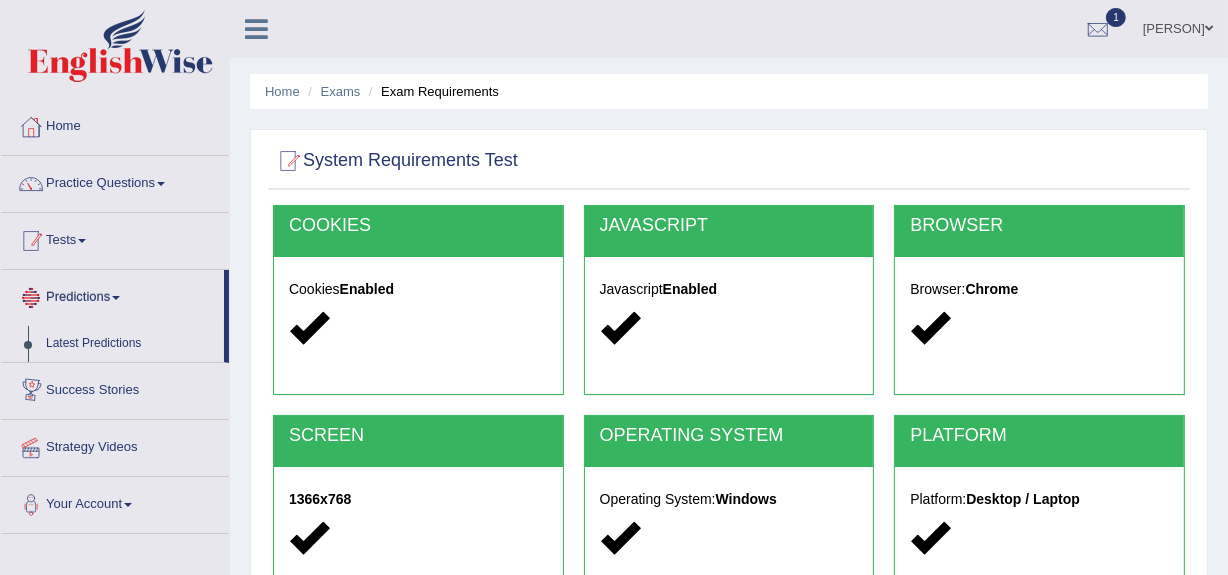 click on "Tests" at bounding box center [115, 238] 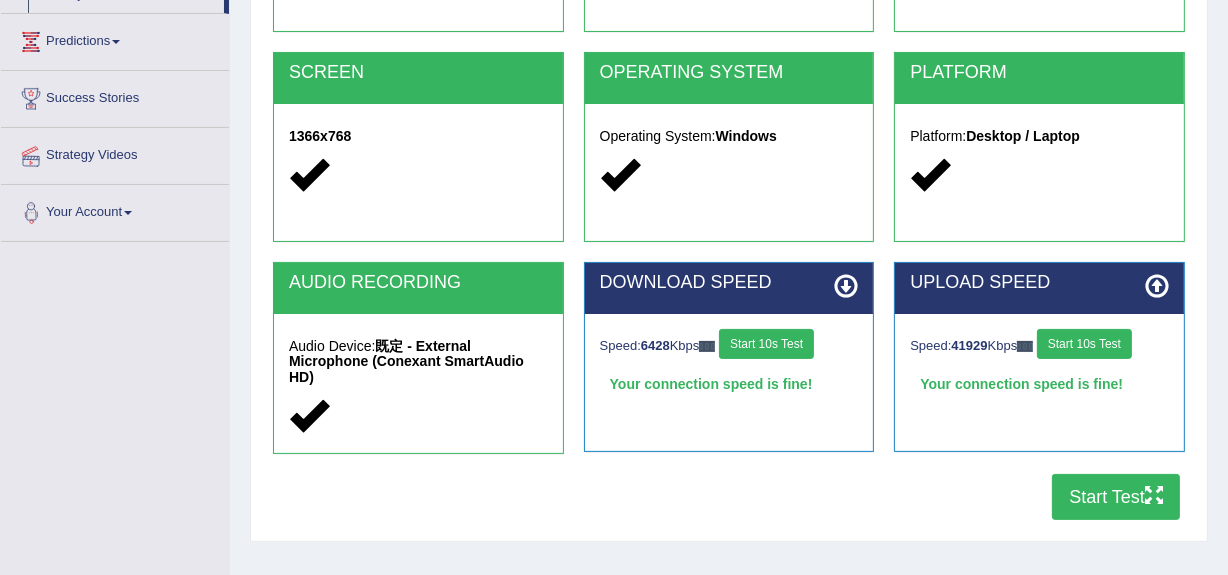 scroll, scrollTop: 90, scrollLeft: 0, axis: vertical 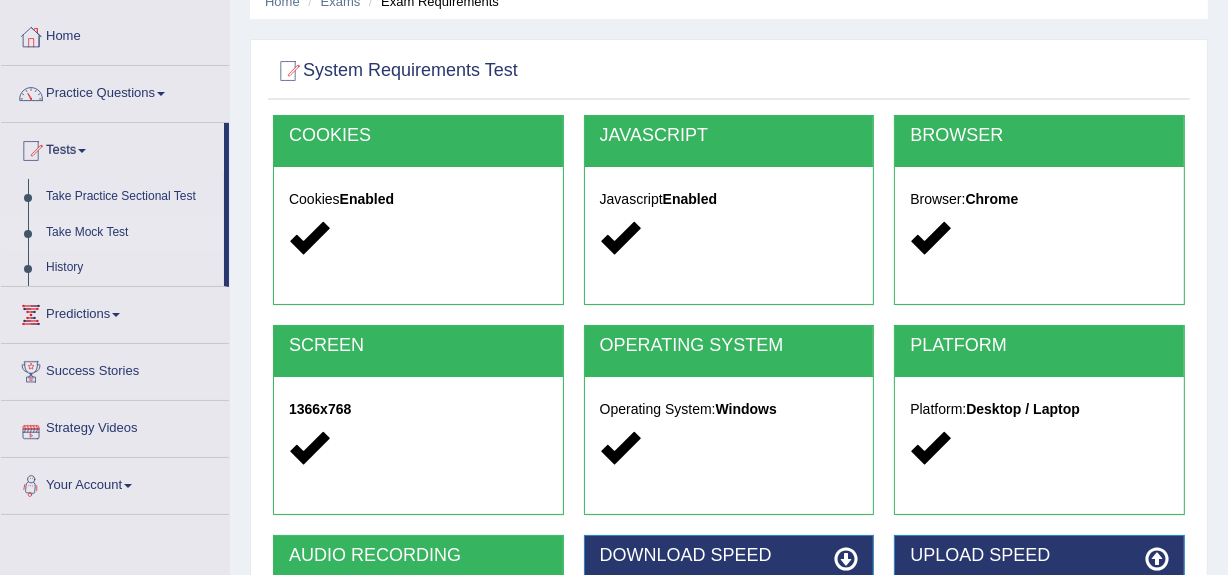 click on "Take Mock Test" at bounding box center [130, 233] 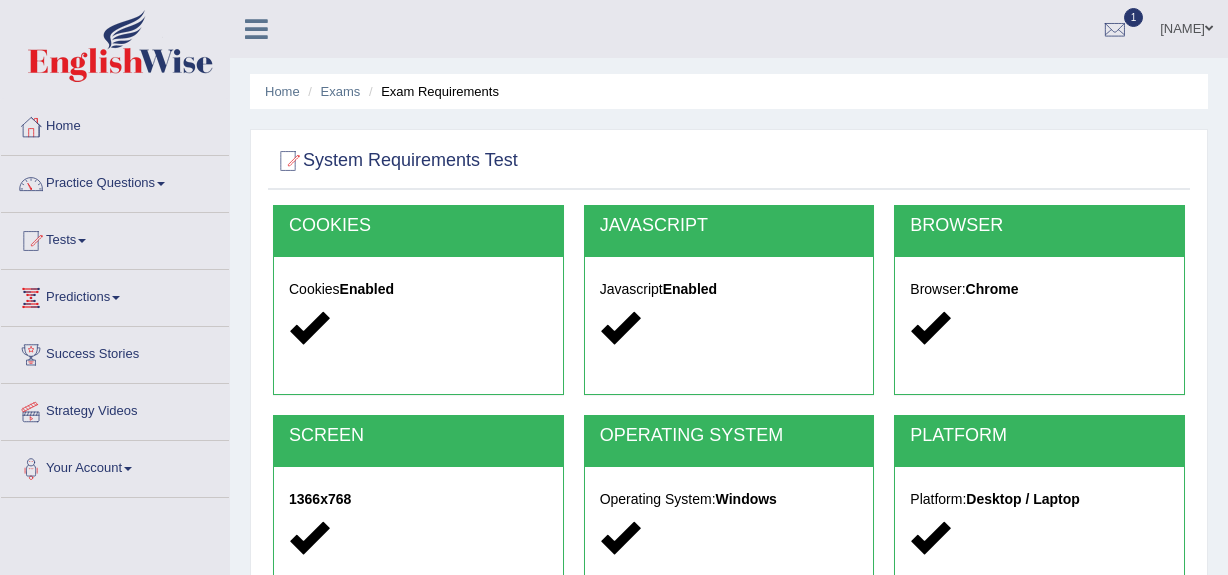scroll, scrollTop: 454, scrollLeft: 0, axis: vertical 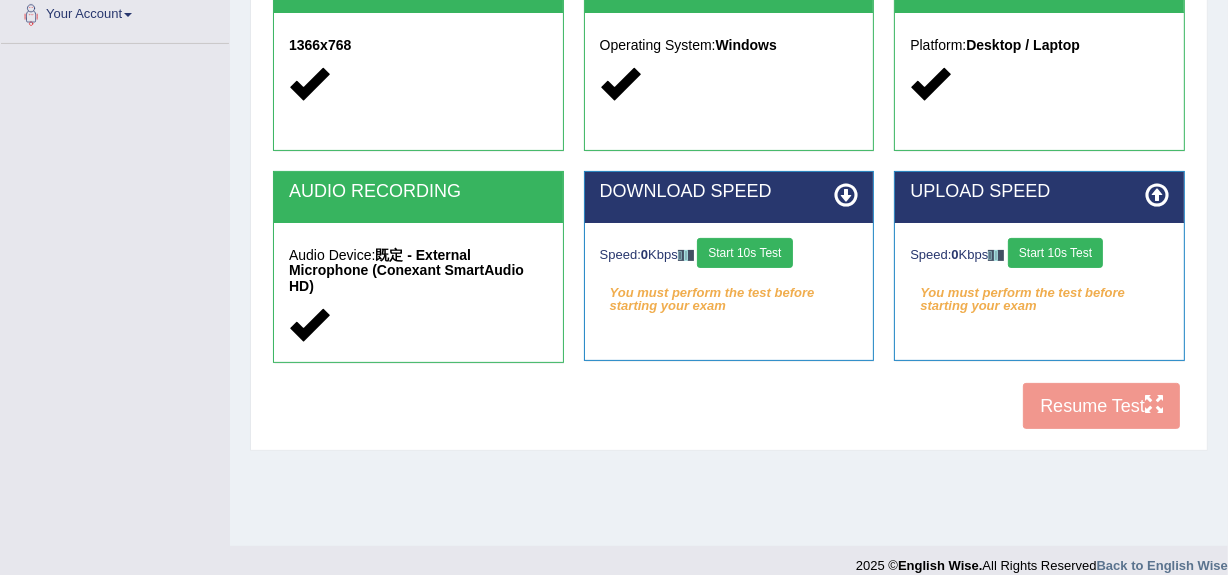 click on "Start 10s Test" at bounding box center [744, 253] 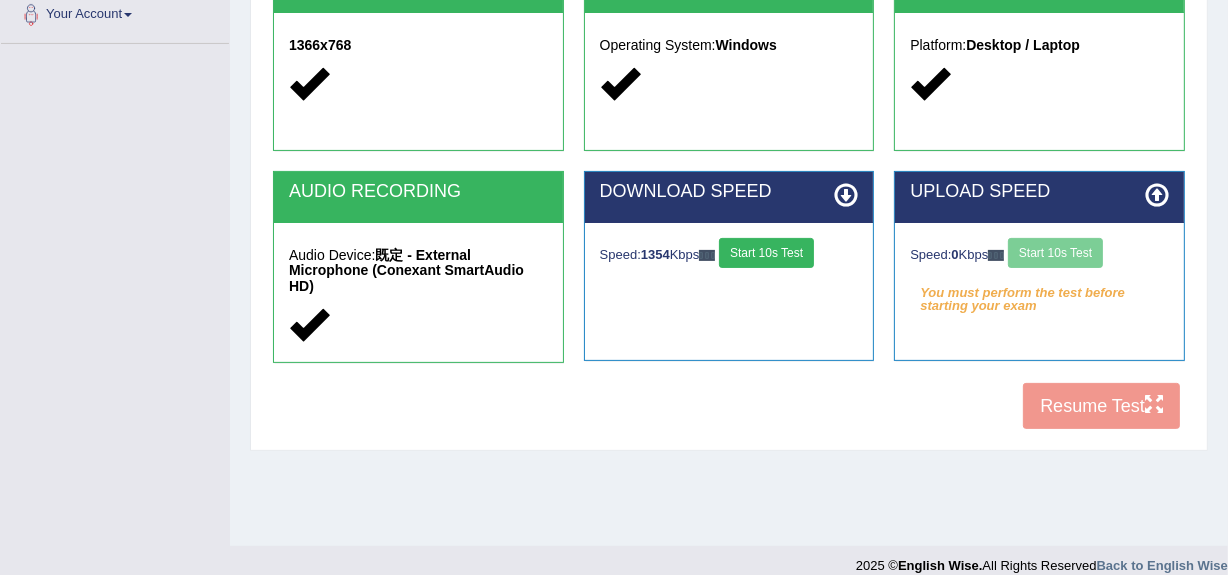 click on "Speed:  0  Kbps    Start 10s Test" at bounding box center [1039, 255] 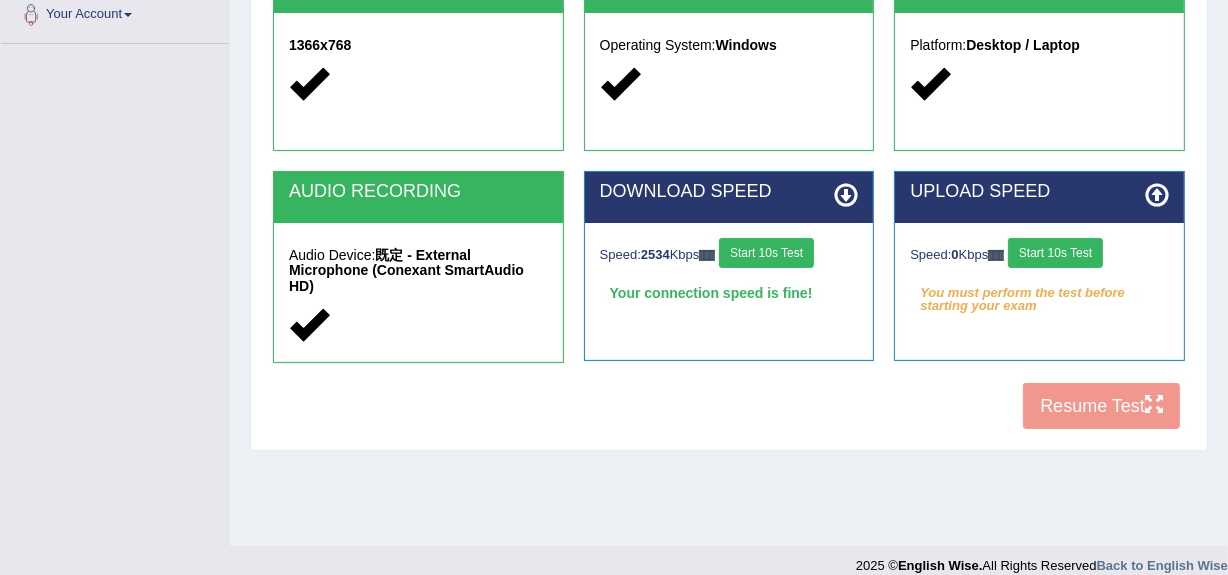 click on "Start 10s Test" at bounding box center (1055, 253) 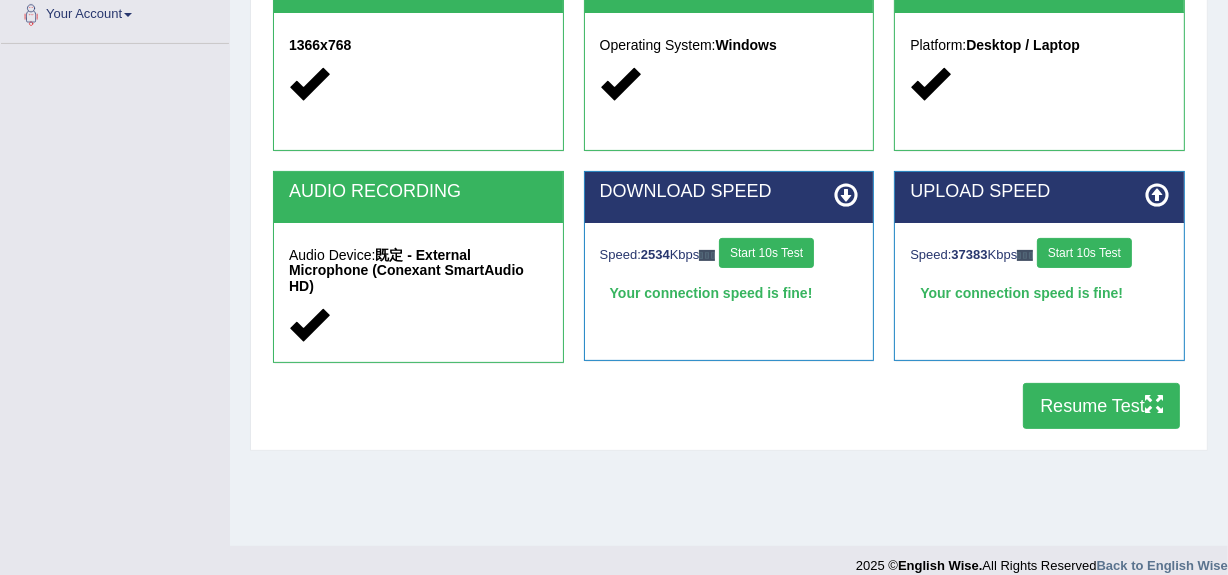 click on "Resume Test" at bounding box center (1101, 406) 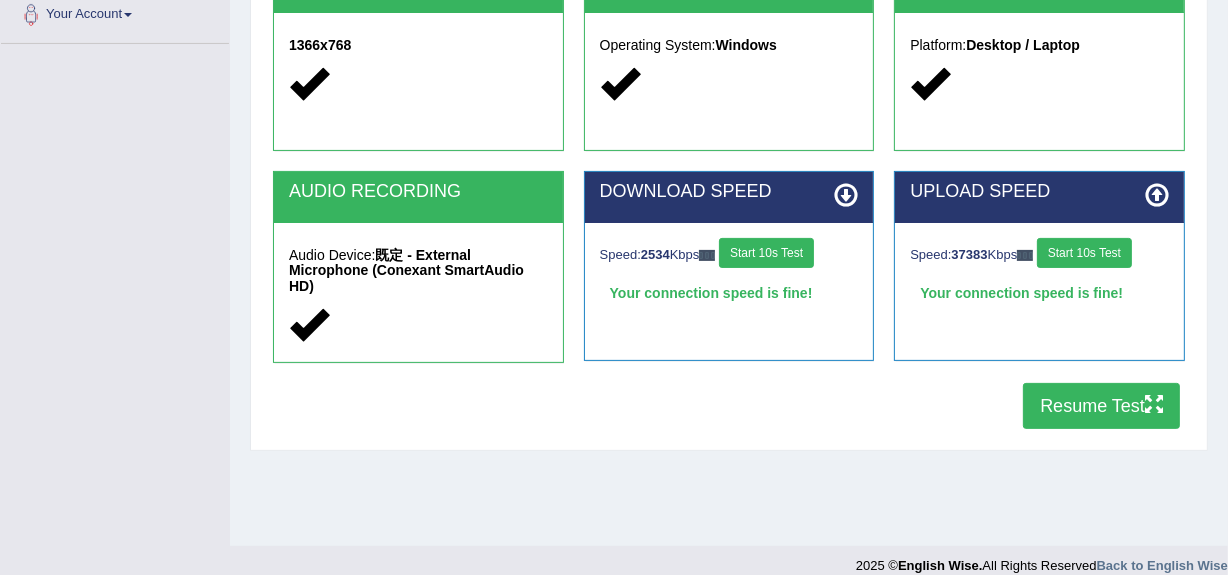 scroll, scrollTop: 474, scrollLeft: 0, axis: vertical 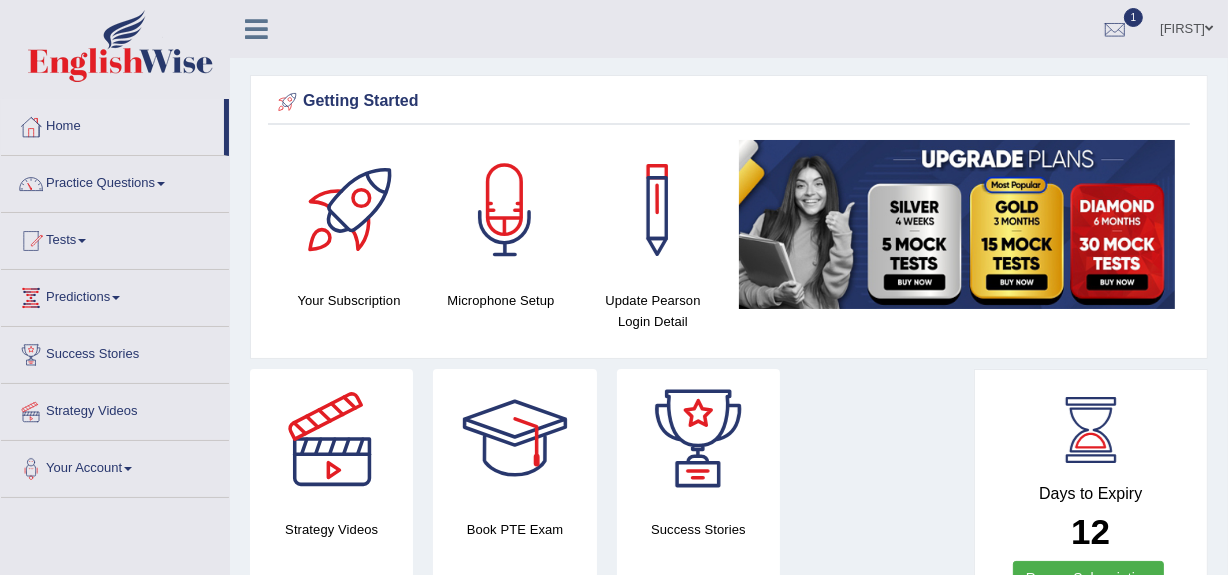 click at bounding box center [957, 224] 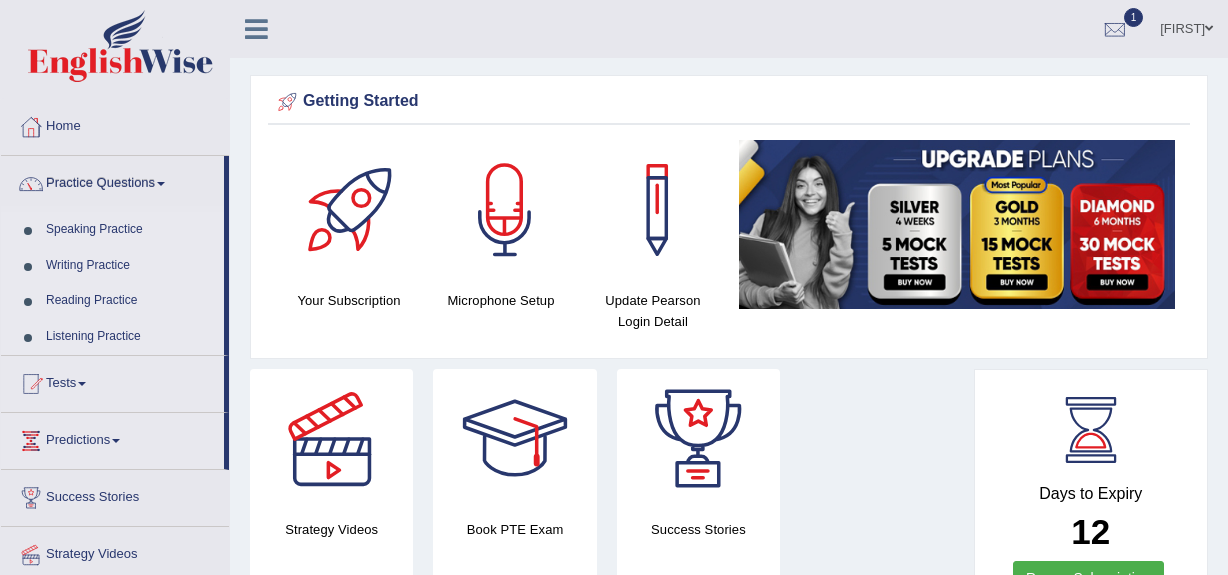 scroll, scrollTop: 0, scrollLeft: 0, axis: both 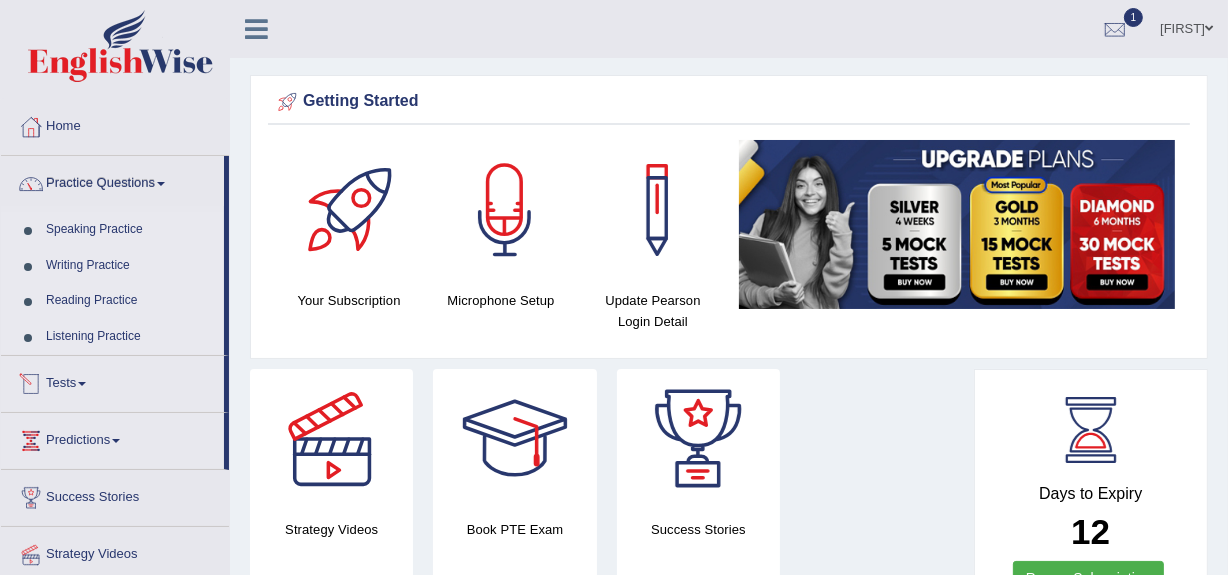 click on "Tests" at bounding box center (112, 381) 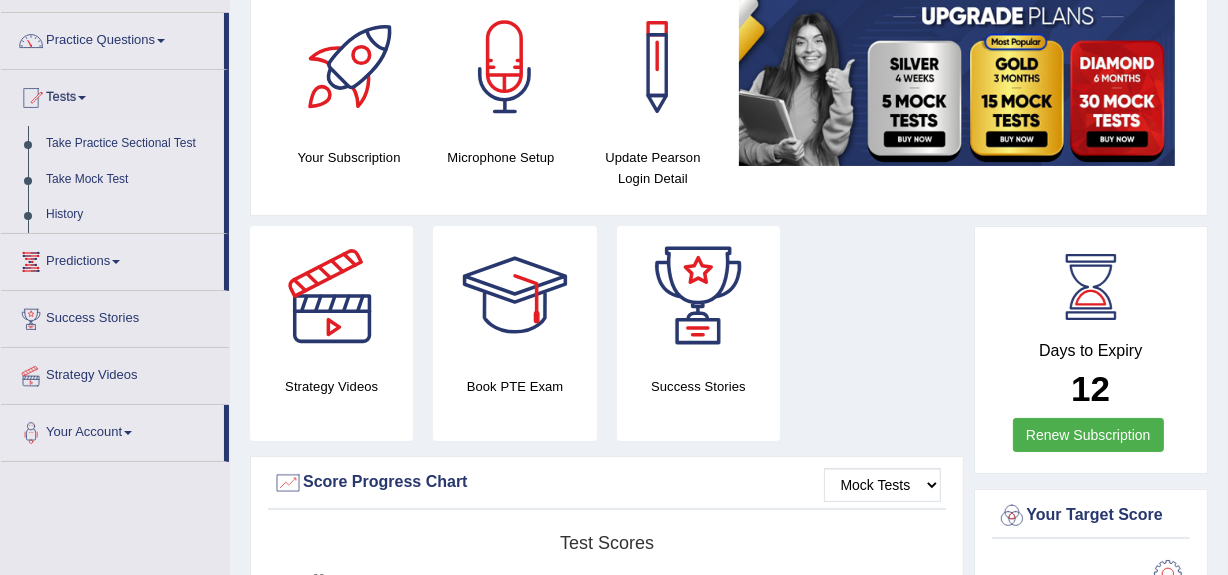 scroll, scrollTop: 181, scrollLeft: 0, axis: vertical 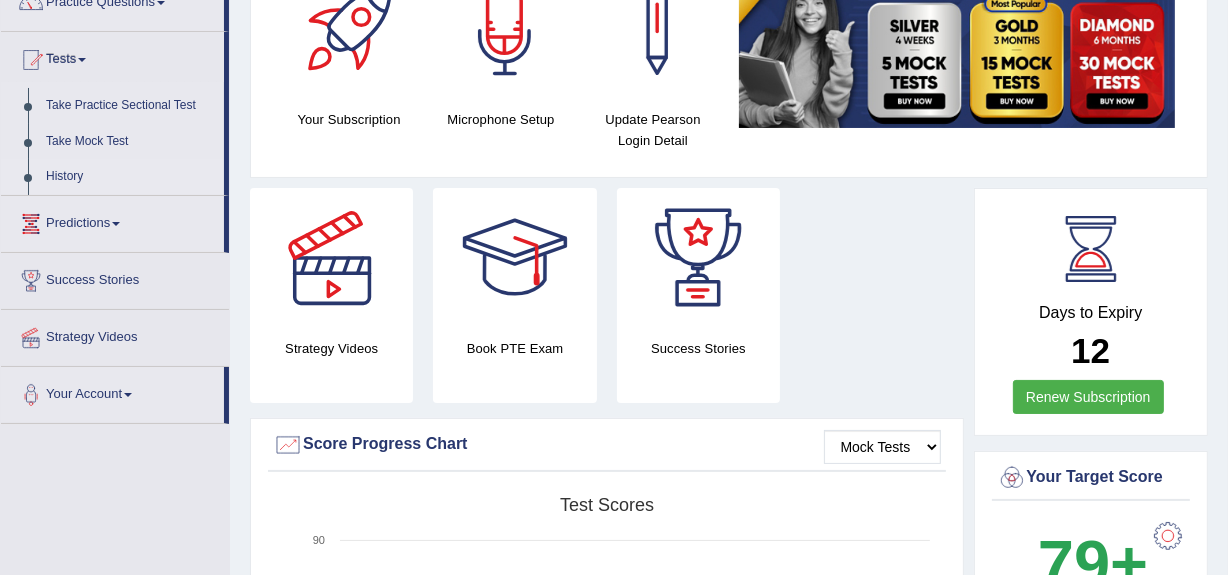 click on "History" at bounding box center [130, 177] 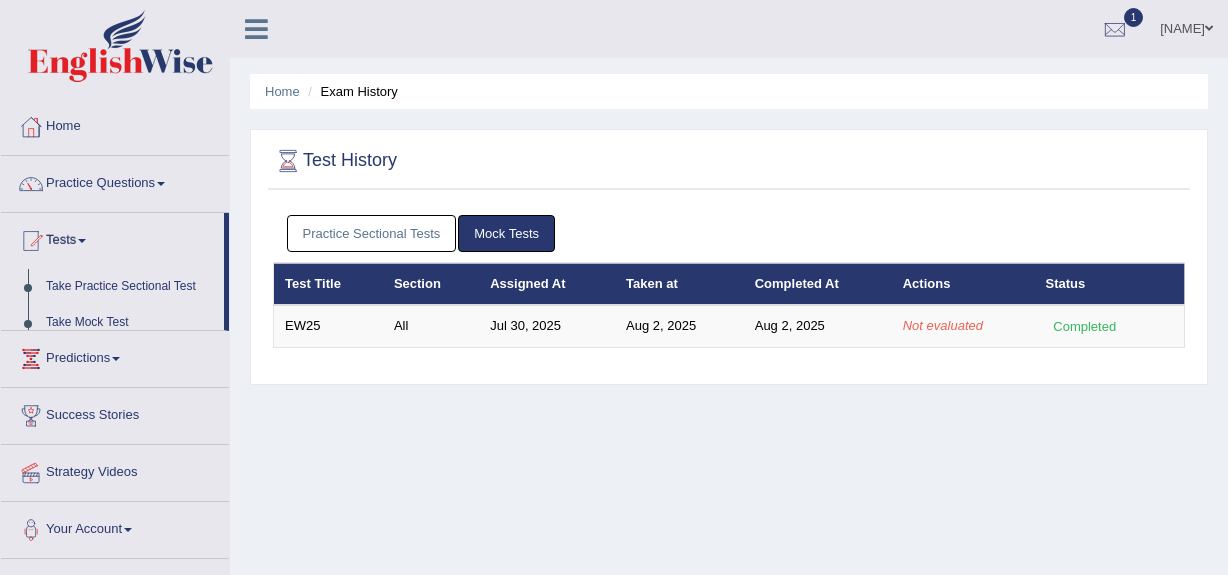 scroll, scrollTop: 0, scrollLeft: 0, axis: both 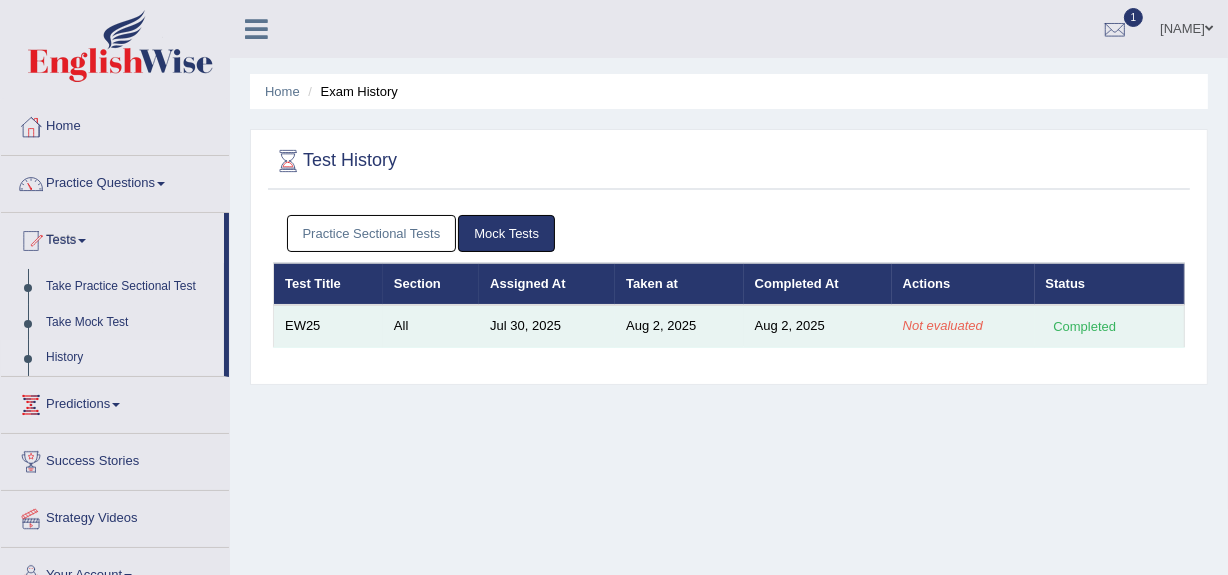 click on "Not evaluated" at bounding box center (943, 325) 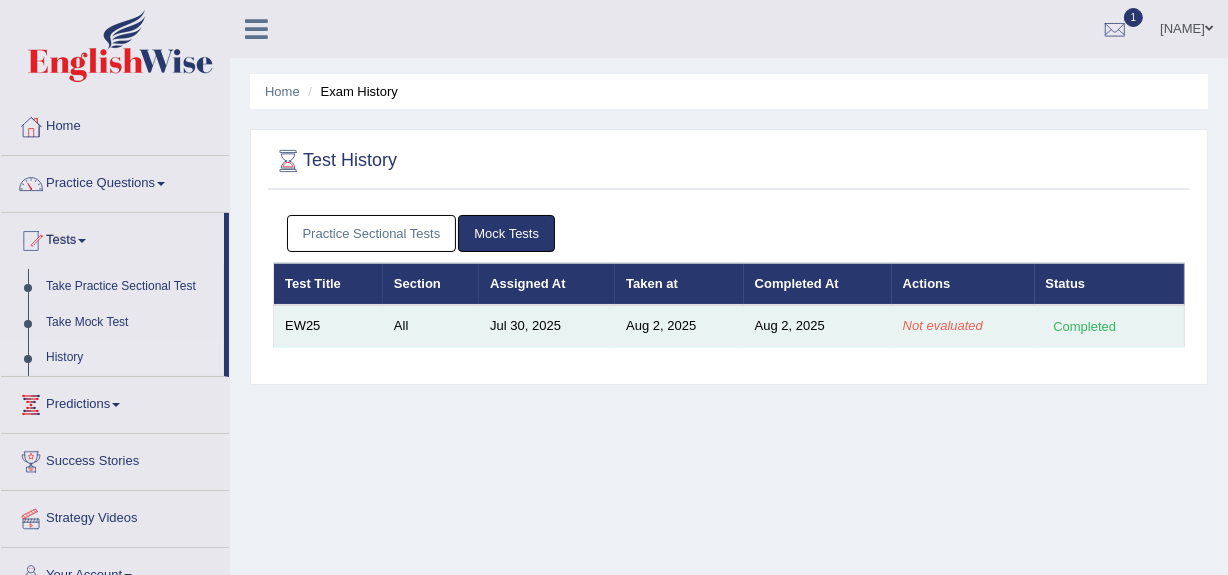 click on "Aug 2, 2025" at bounding box center [818, 326] 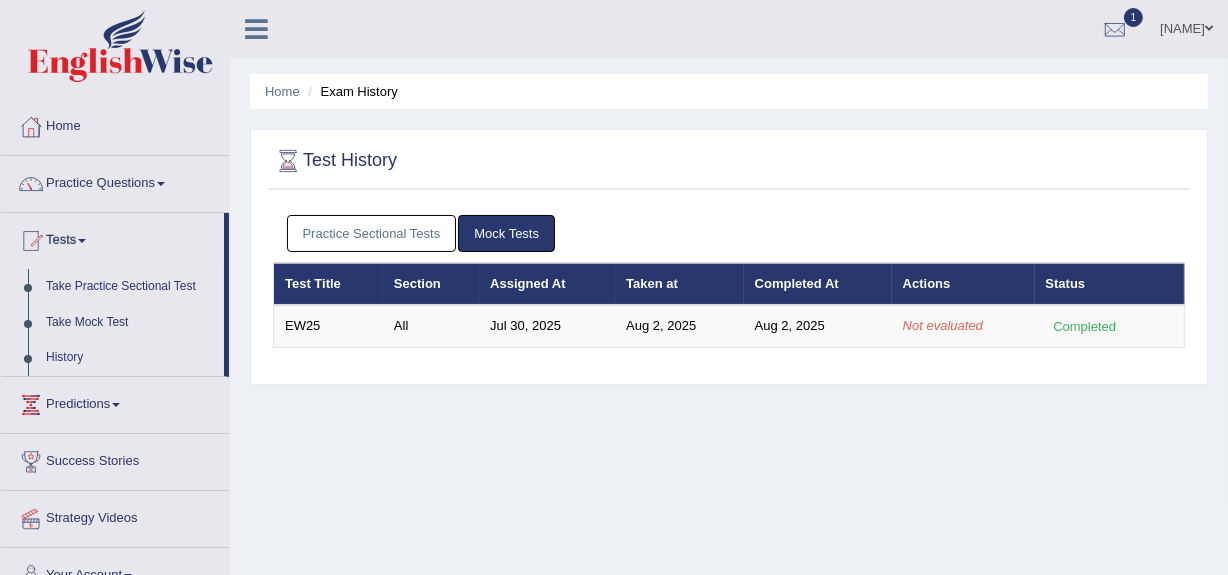 click on "Practice Sectional Tests" at bounding box center (372, 233) 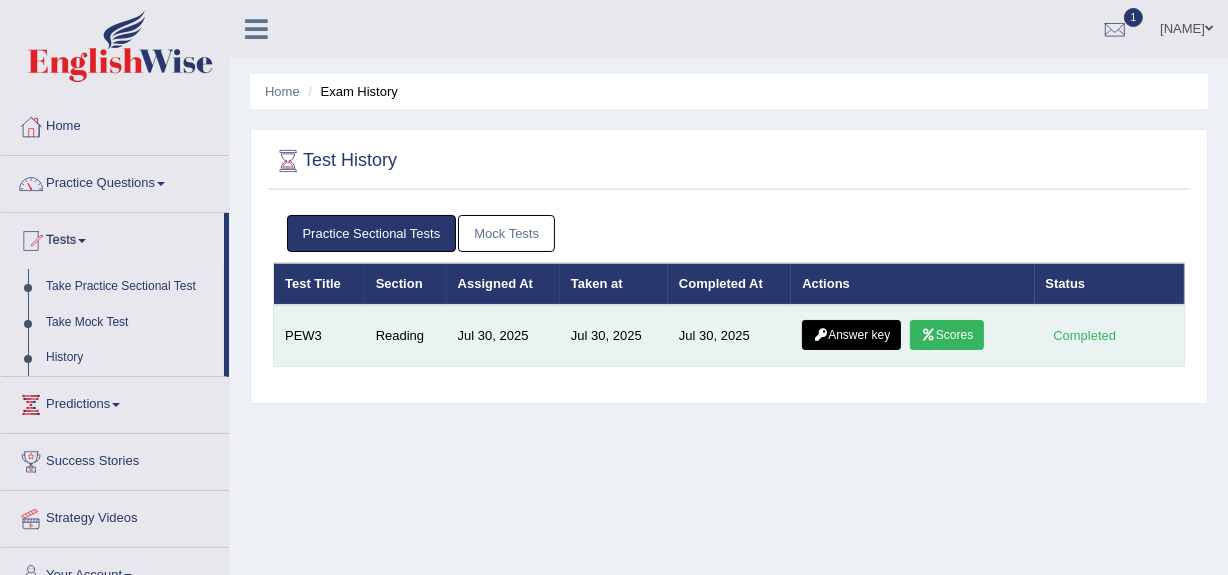 click on "Scores" at bounding box center (947, 335) 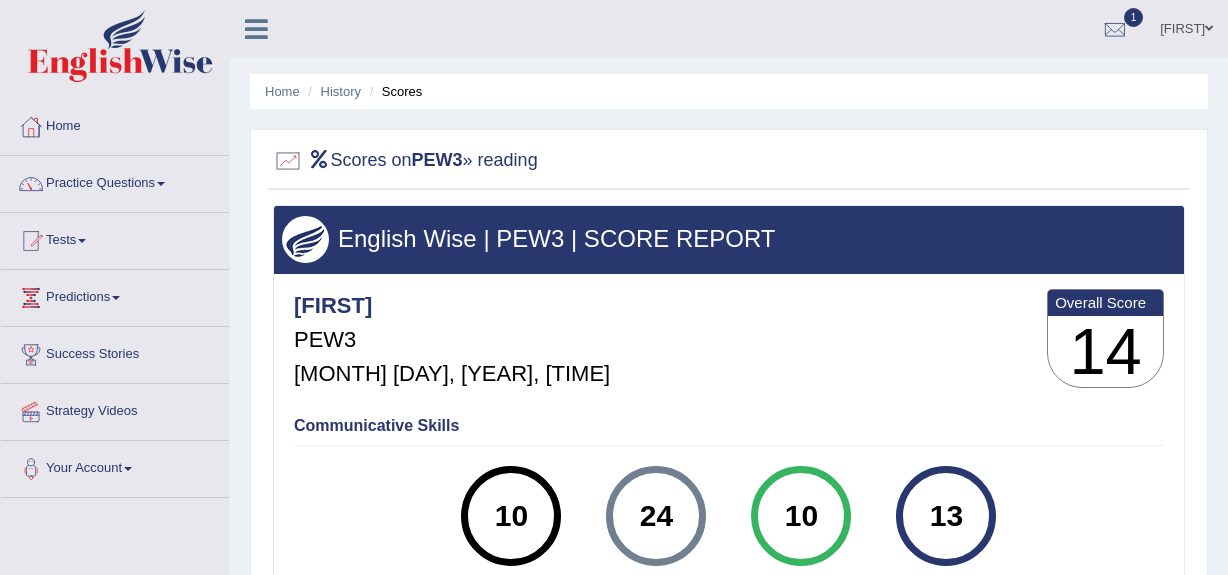 scroll, scrollTop: 0, scrollLeft: 0, axis: both 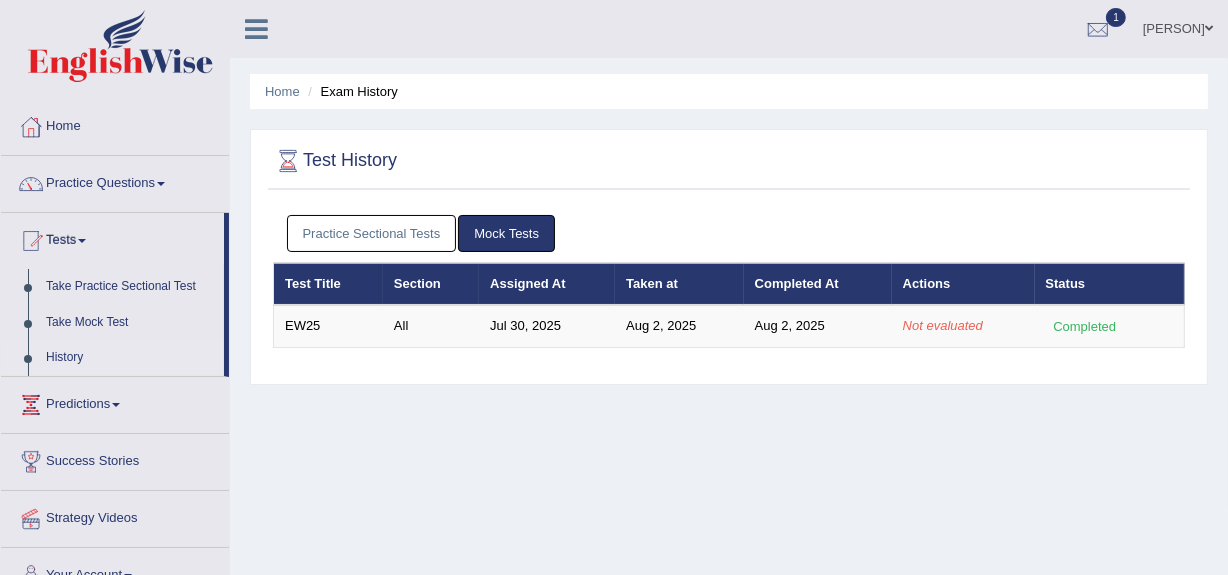 click on "Mock Tests" at bounding box center (506, 233) 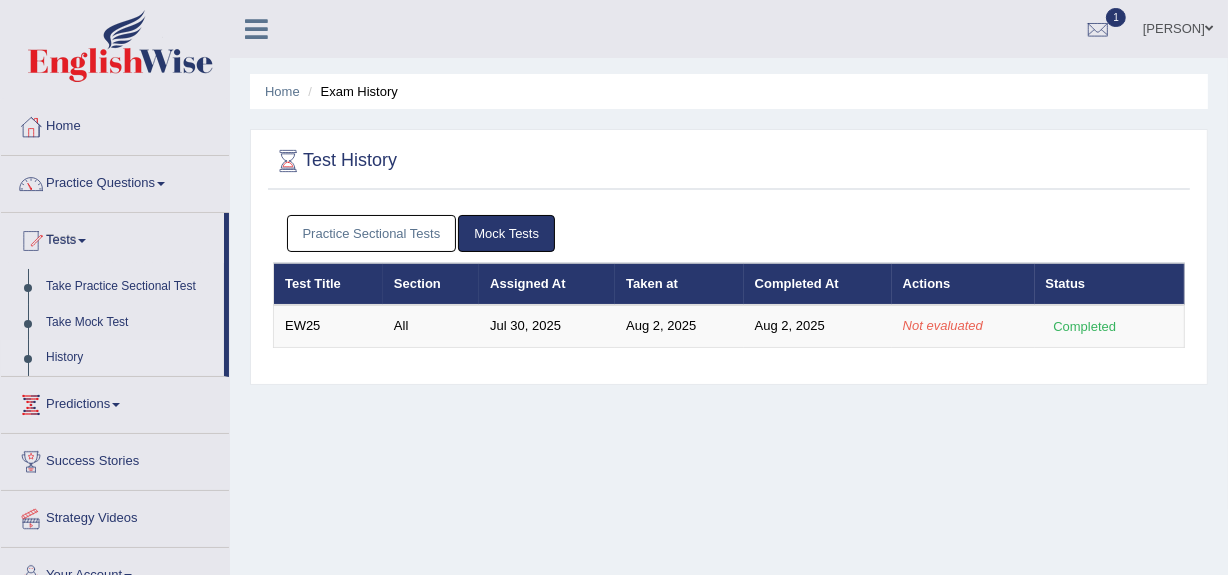 click on "Practice Sectional Tests" at bounding box center (372, 233) 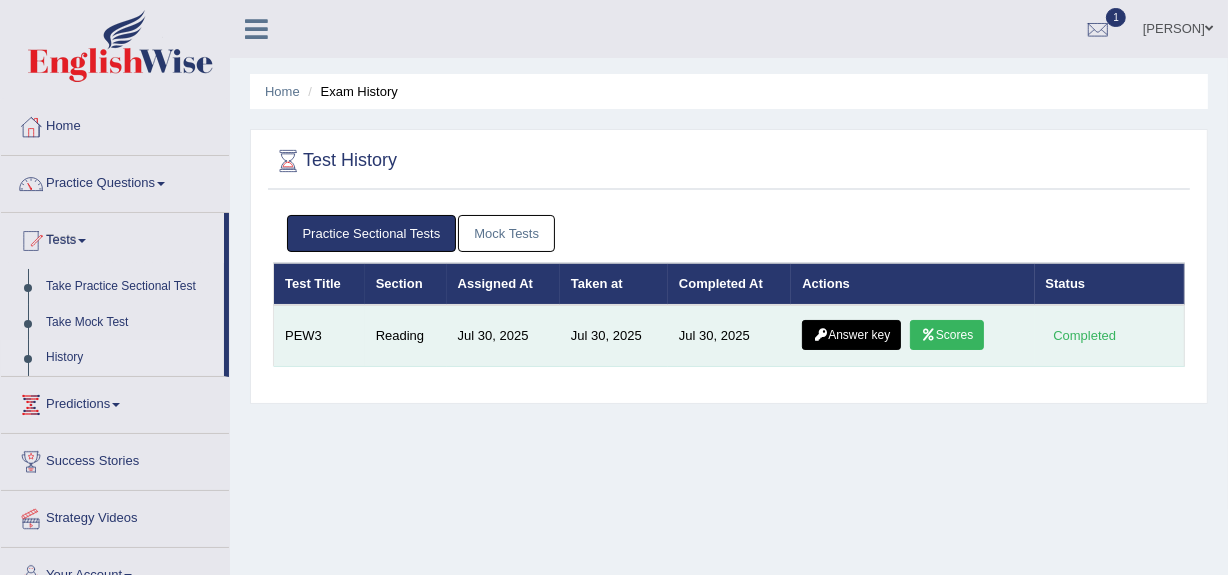 click on "Scores" at bounding box center [947, 335] 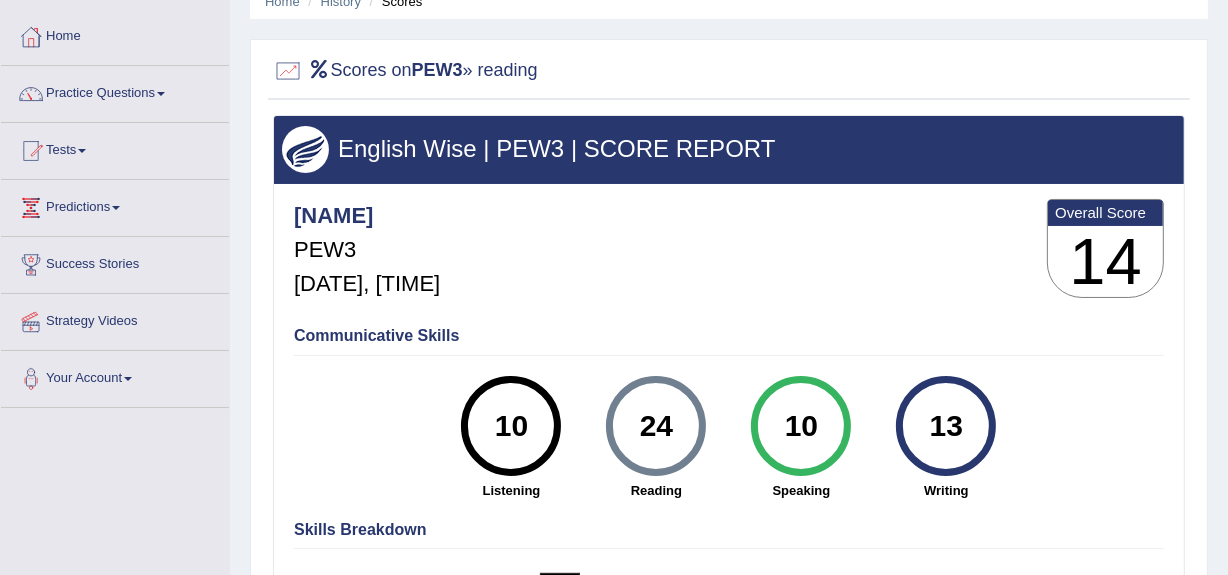 scroll, scrollTop: 90, scrollLeft: 0, axis: vertical 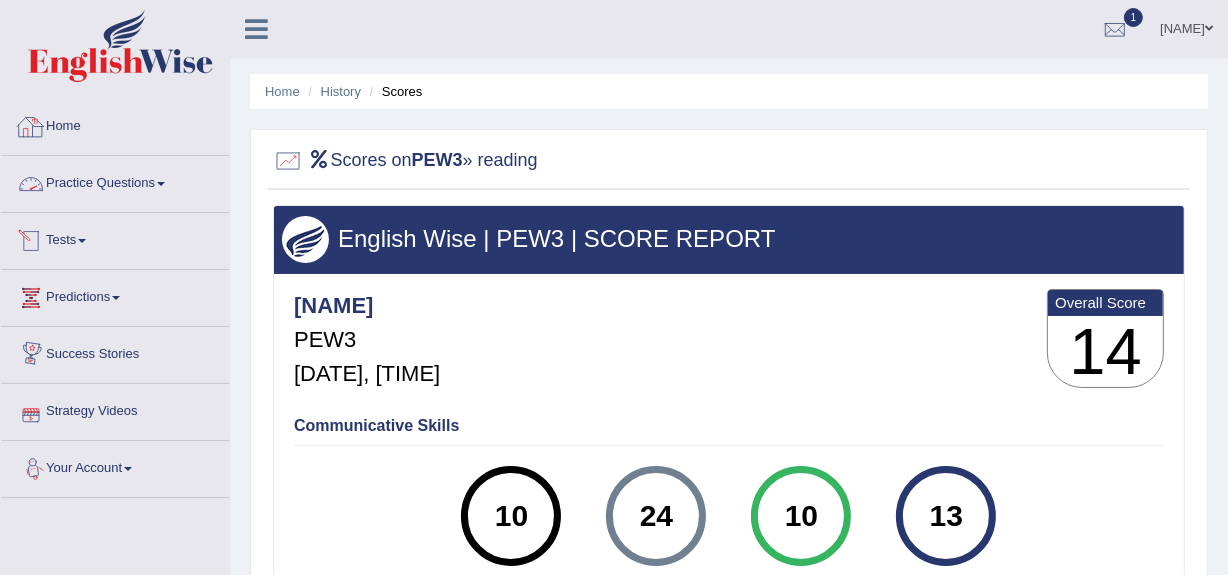 click on "Home" at bounding box center (115, 124) 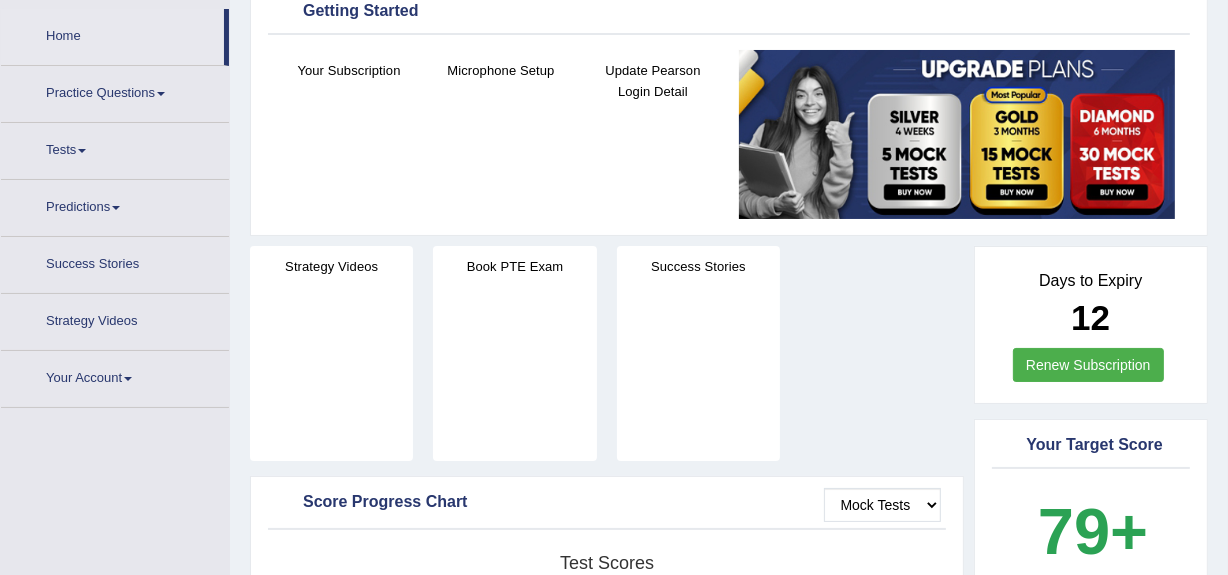 scroll, scrollTop: 90, scrollLeft: 0, axis: vertical 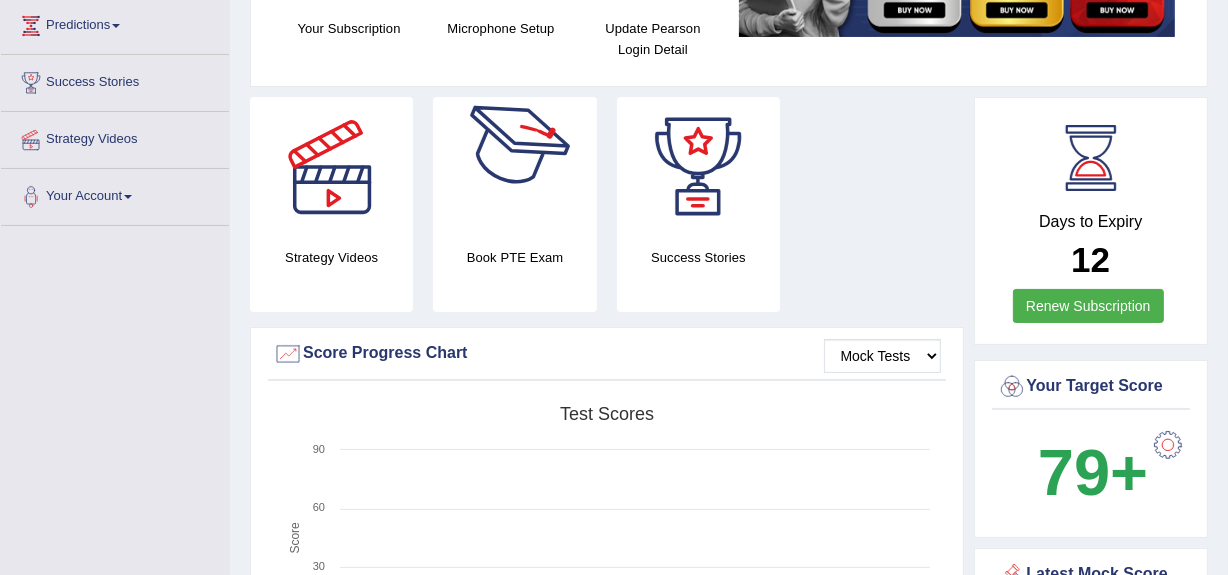 click at bounding box center (515, 167) 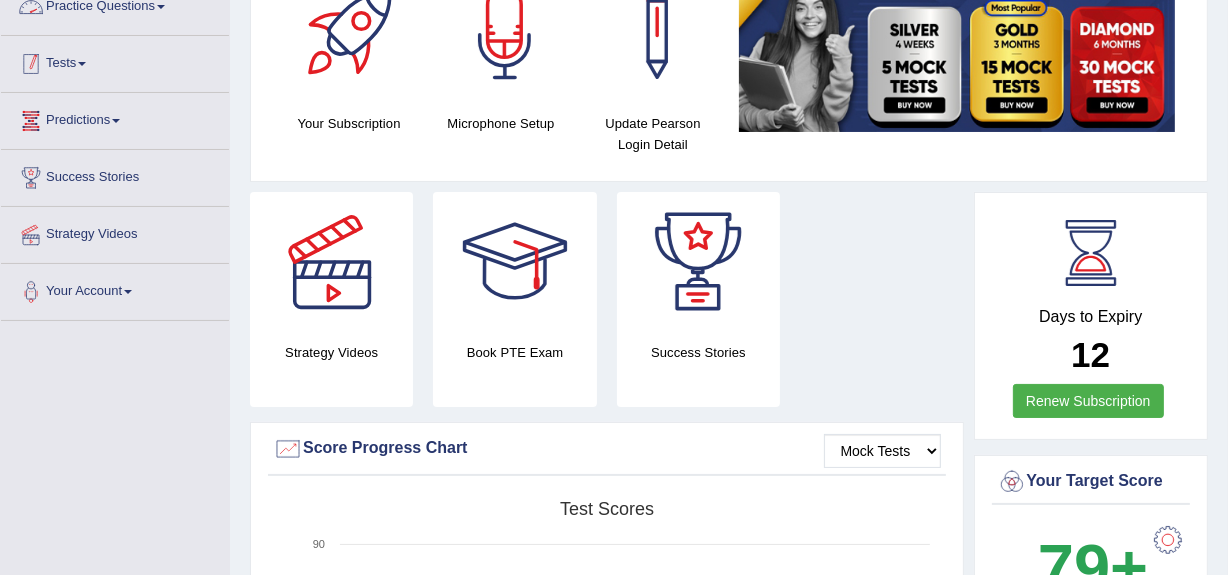 scroll, scrollTop: 0, scrollLeft: 0, axis: both 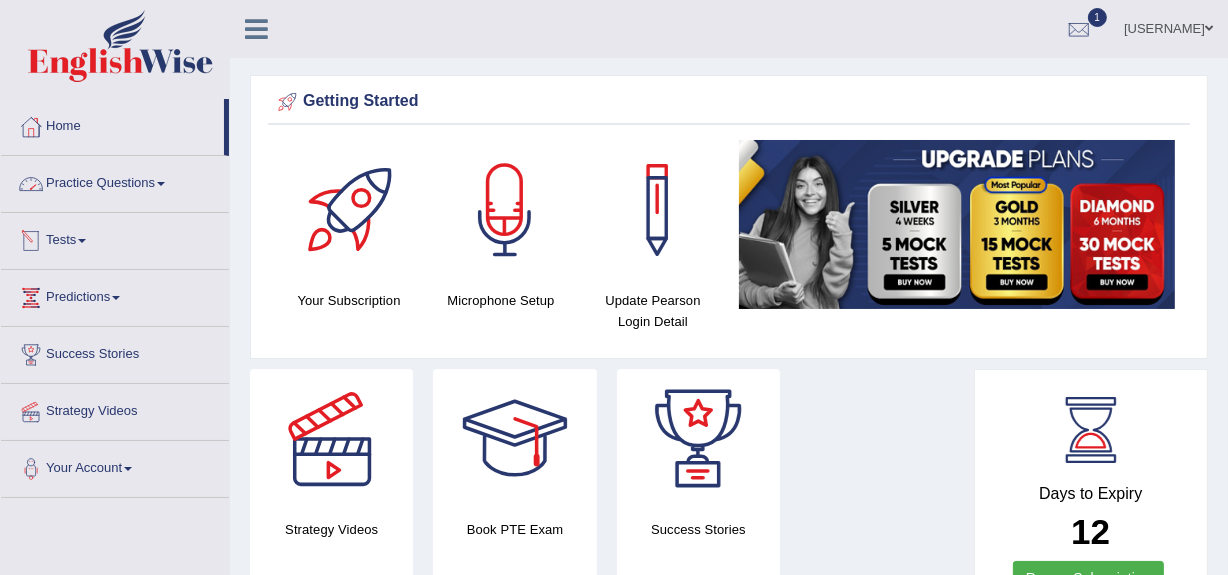 click on "Tests" at bounding box center (115, 238) 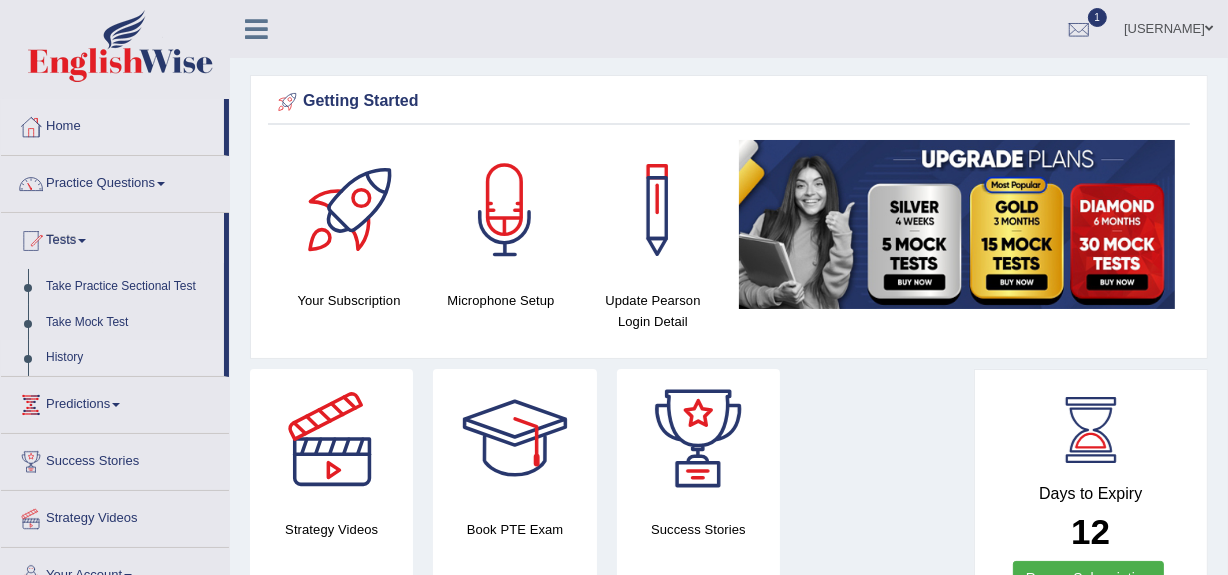 click on "History" at bounding box center [130, 358] 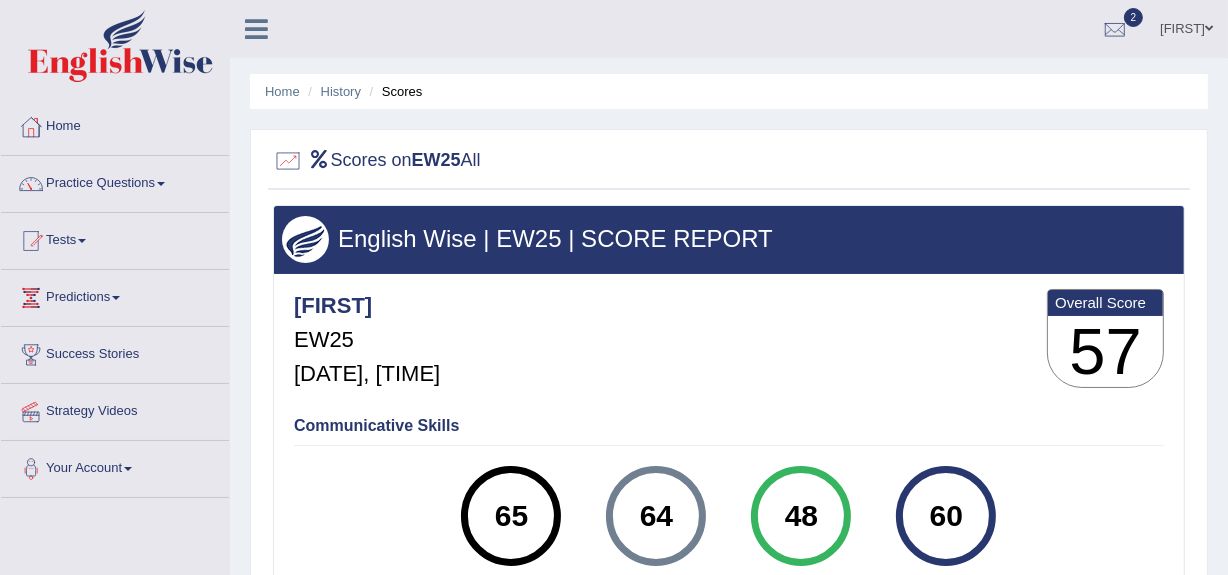 scroll, scrollTop: 90, scrollLeft: 0, axis: vertical 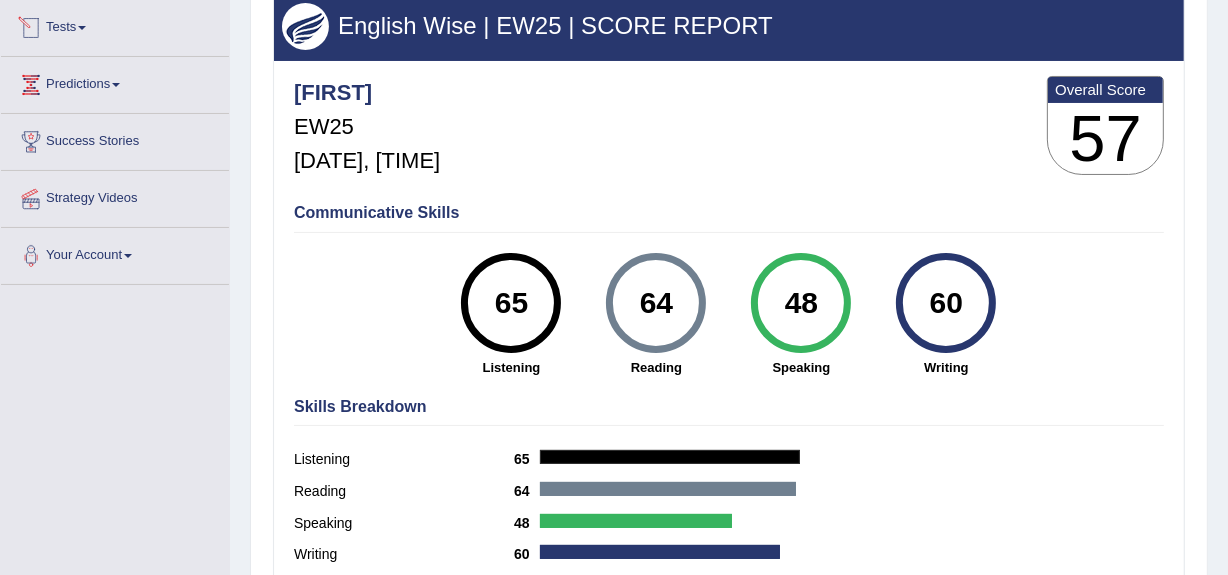 click on "Communicative Skills
65
Listening
64
Reading
48
Speaking
60
Writing" at bounding box center [729, 288] 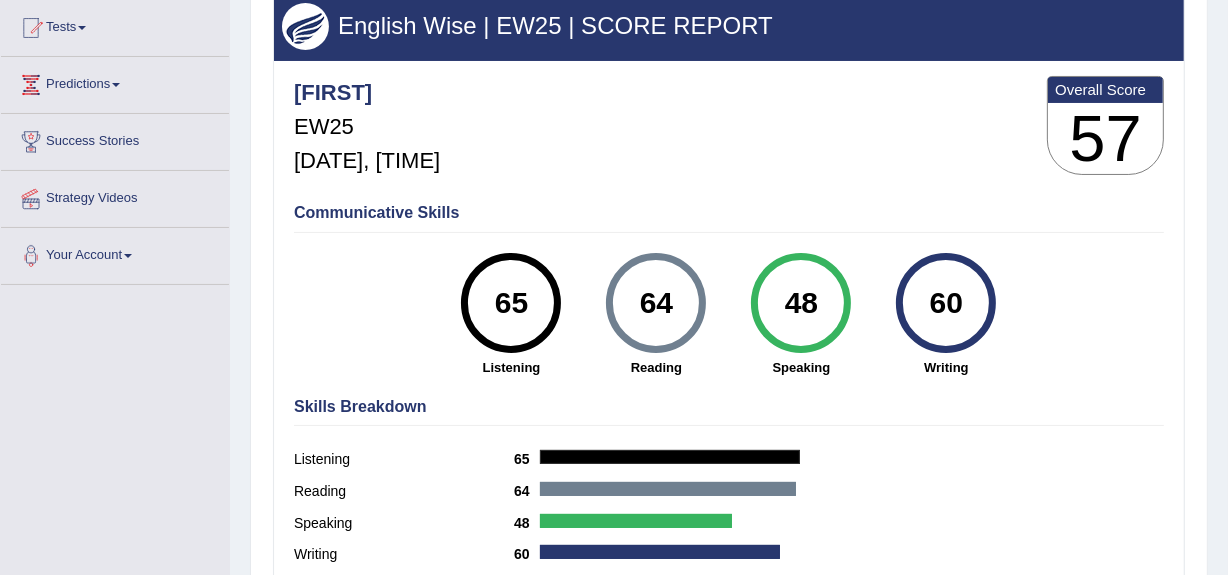 scroll, scrollTop: 474, scrollLeft: 0, axis: vertical 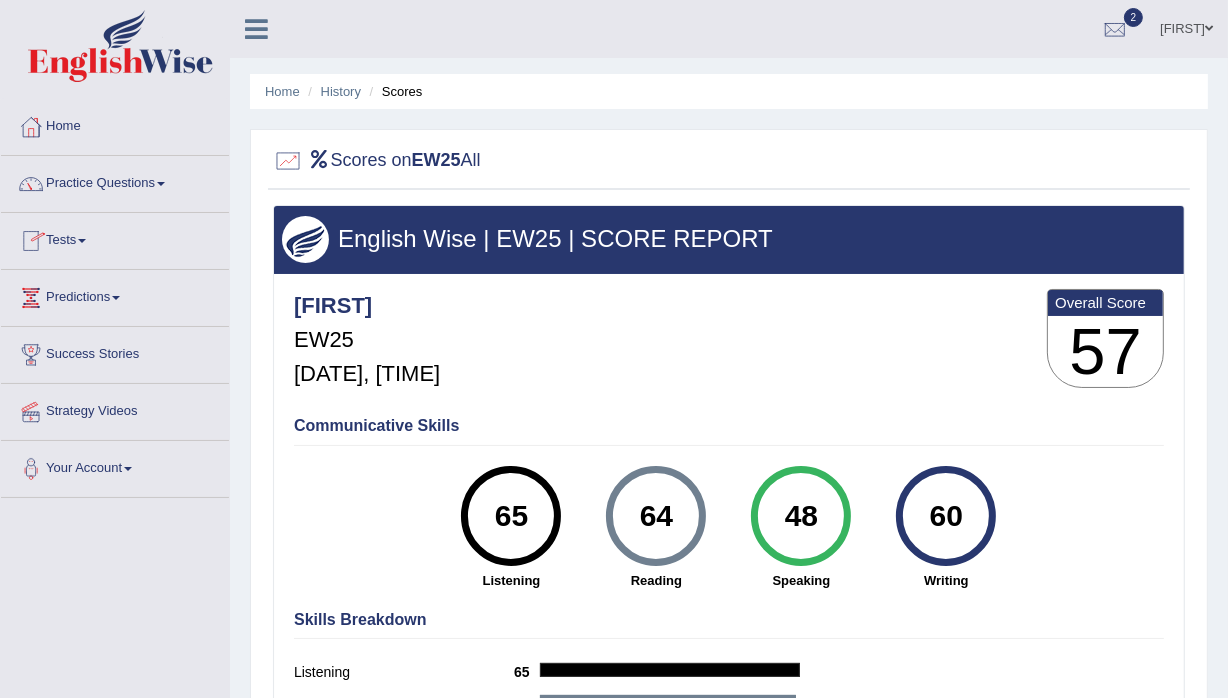 click on "Tests" at bounding box center [115, 238] 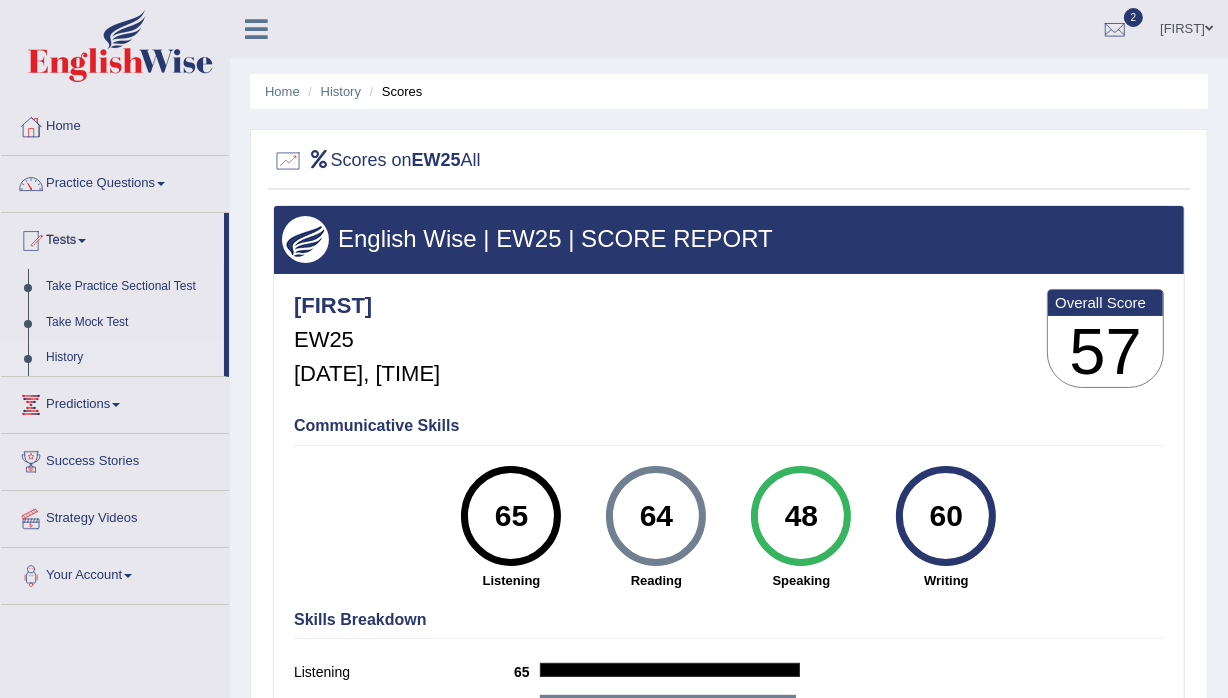 scroll, scrollTop: 90, scrollLeft: 0, axis: vertical 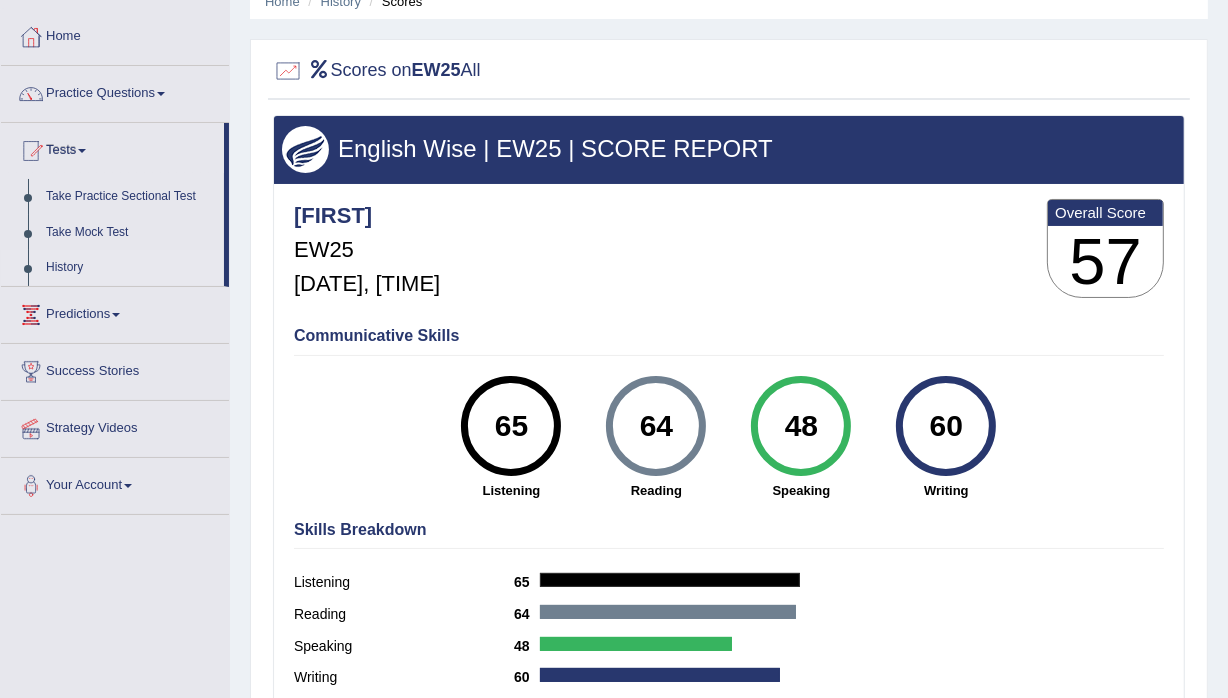 click on "History" at bounding box center (130, 268) 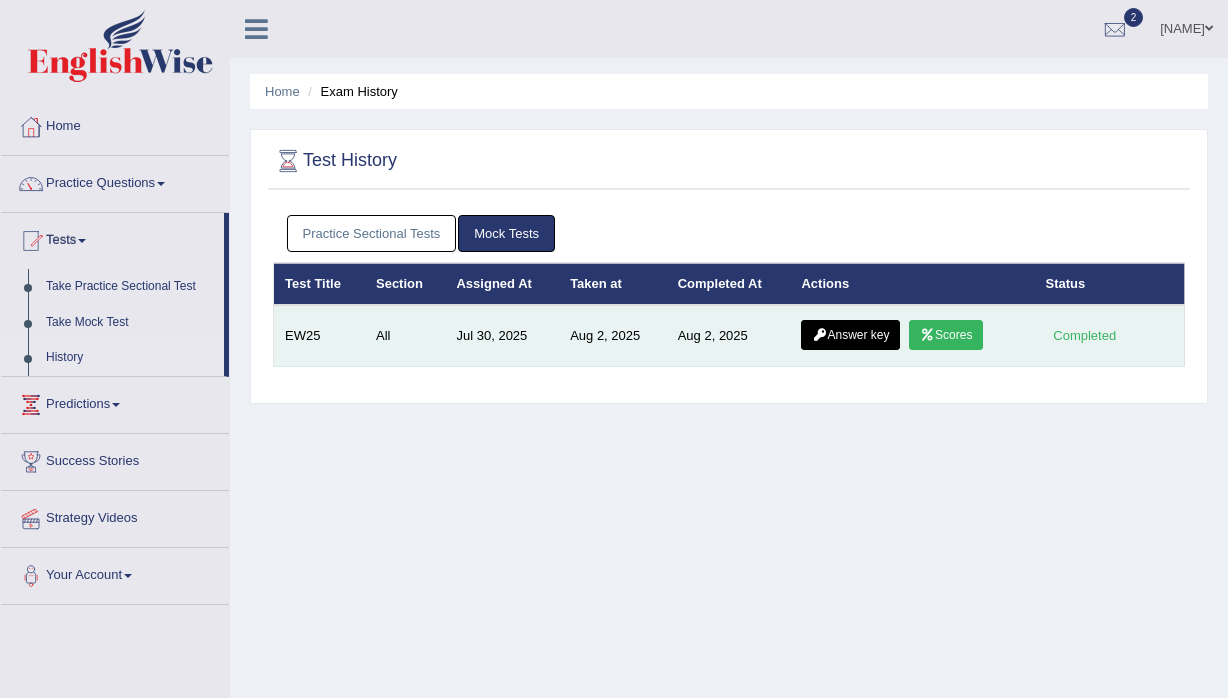 scroll, scrollTop: 0, scrollLeft: 0, axis: both 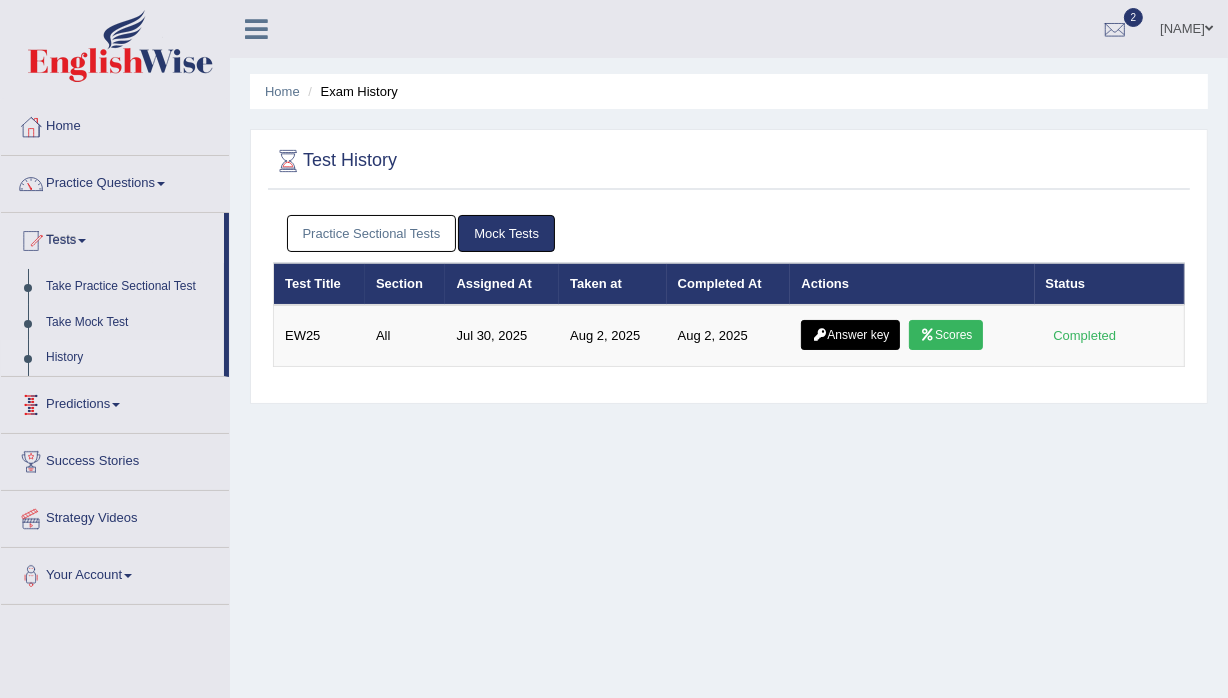 click on "Predictions" at bounding box center (115, 402) 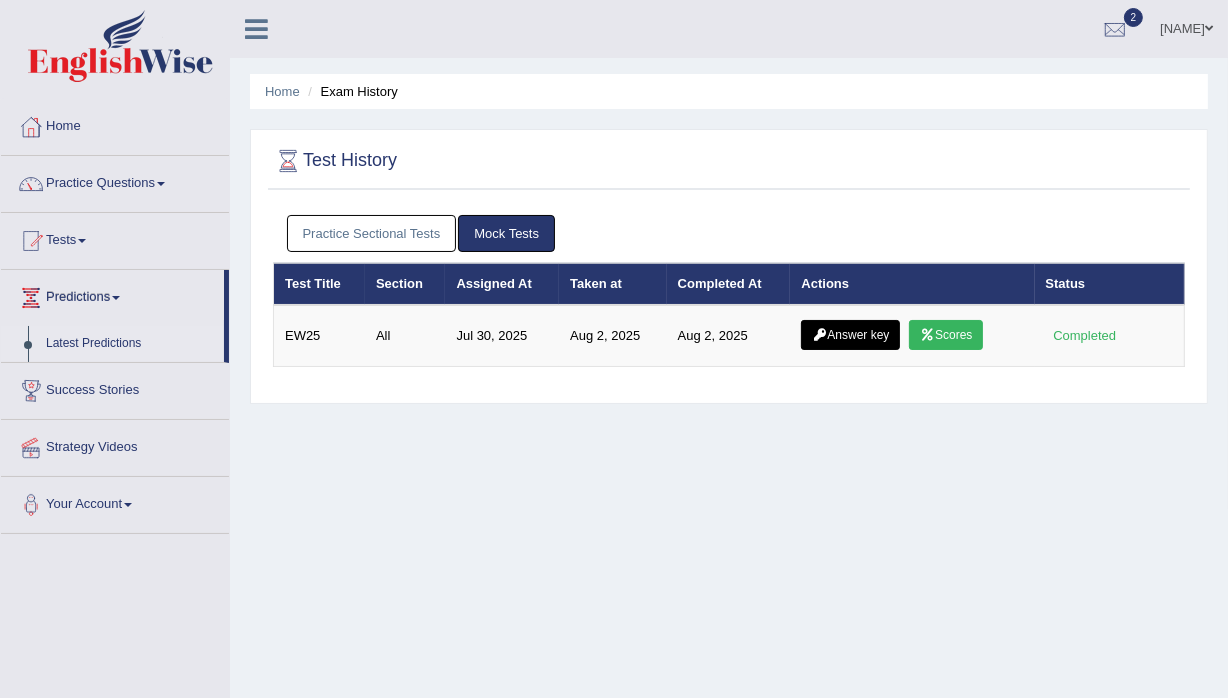 click on "Latest Predictions" at bounding box center (130, 344) 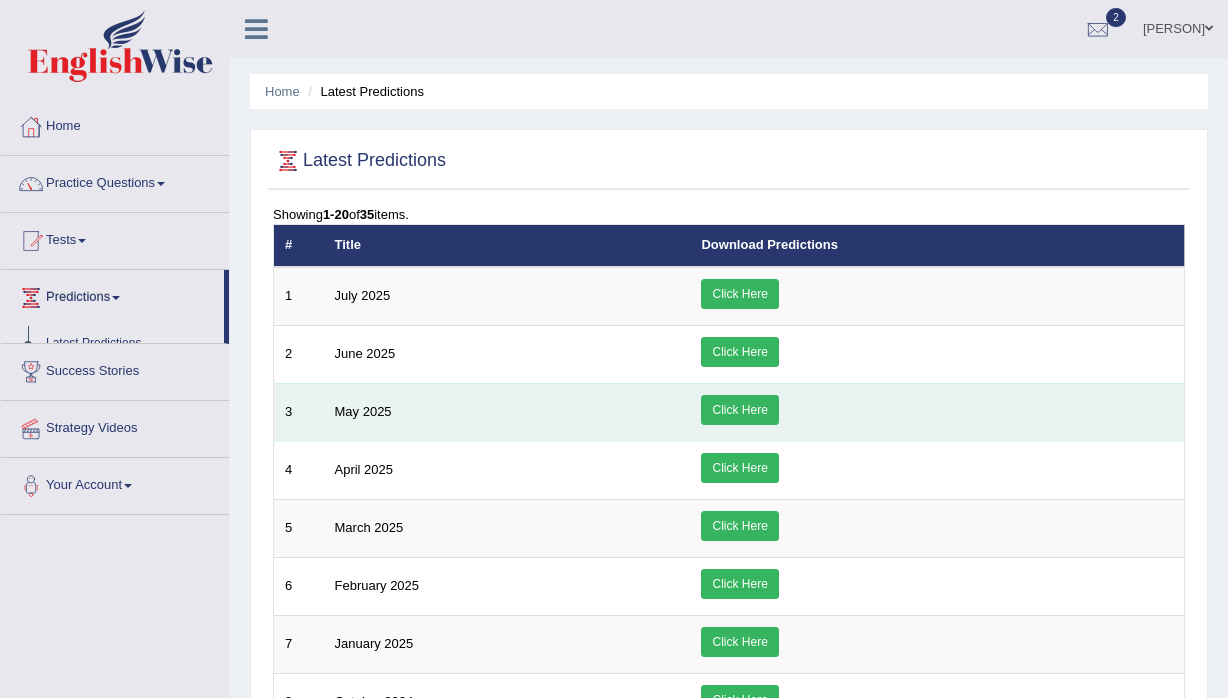 scroll, scrollTop: 0, scrollLeft: 0, axis: both 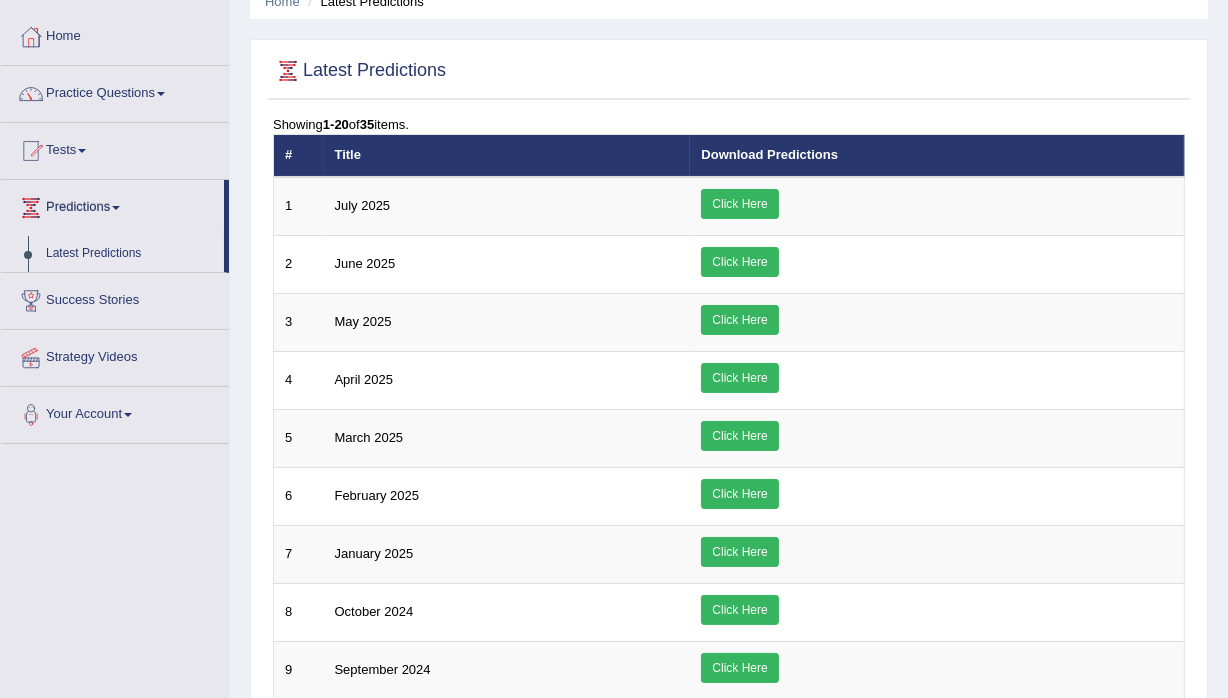 click on "Latest Predictions" at bounding box center (130, 254) 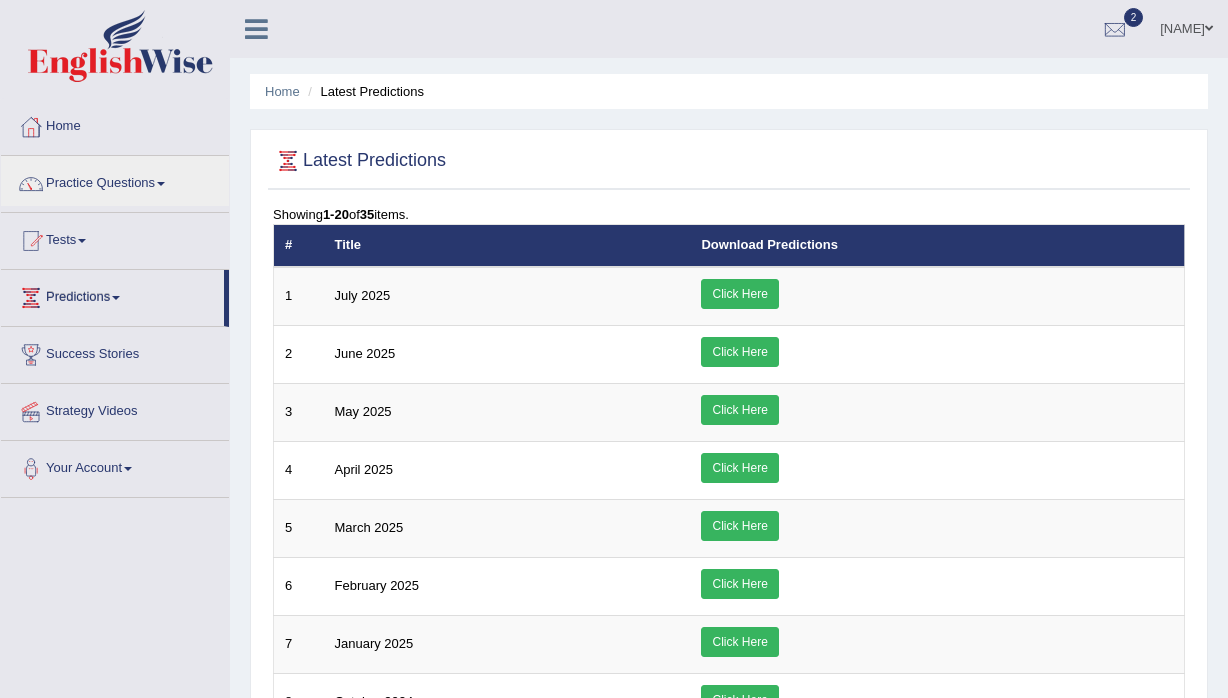 scroll, scrollTop: 0, scrollLeft: 0, axis: both 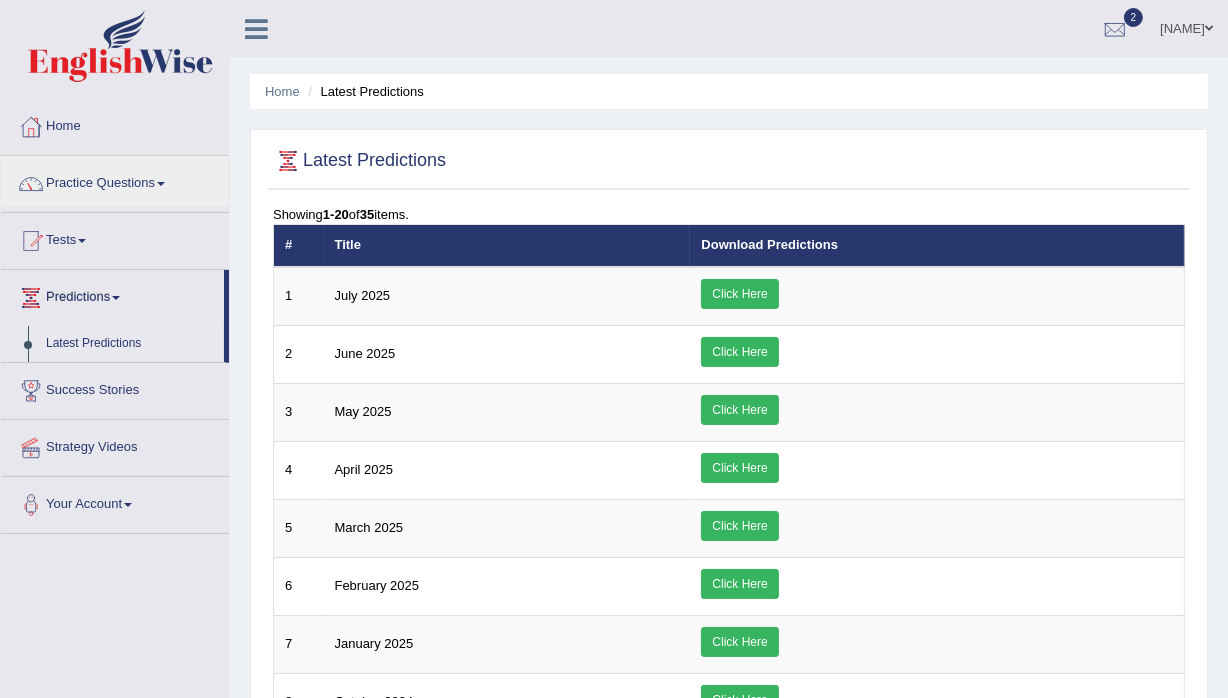 click on "Latest Predictions" at bounding box center (130, 344) 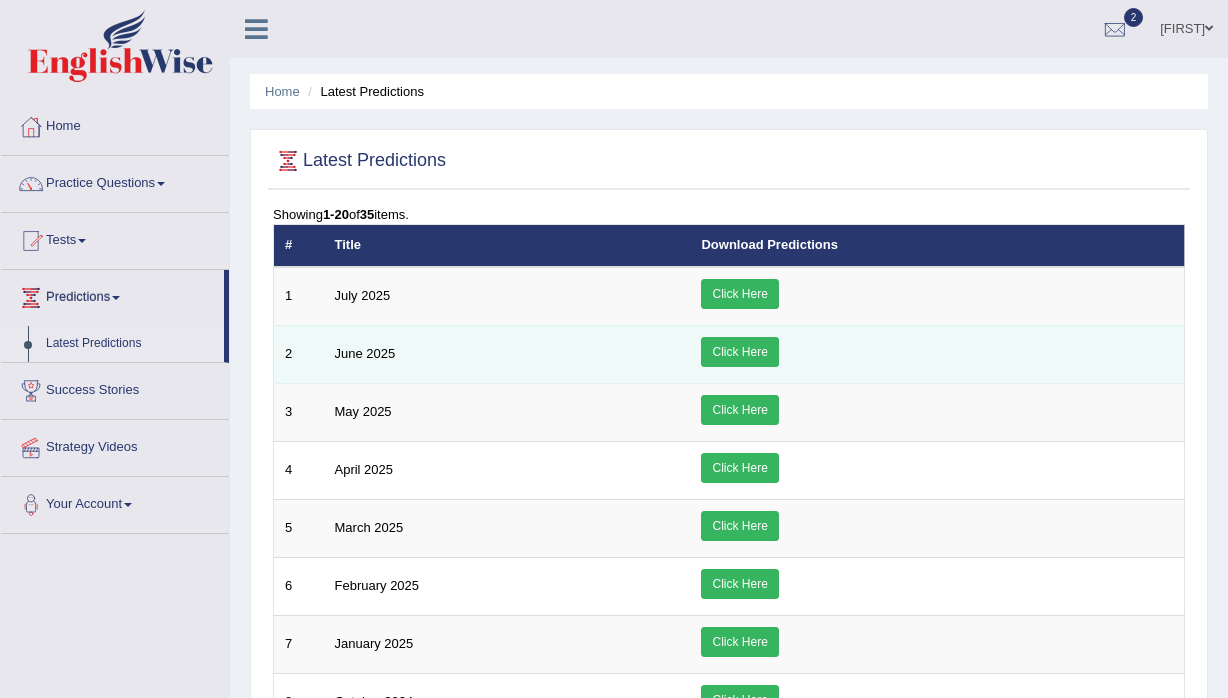 scroll, scrollTop: 0, scrollLeft: 0, axis: both 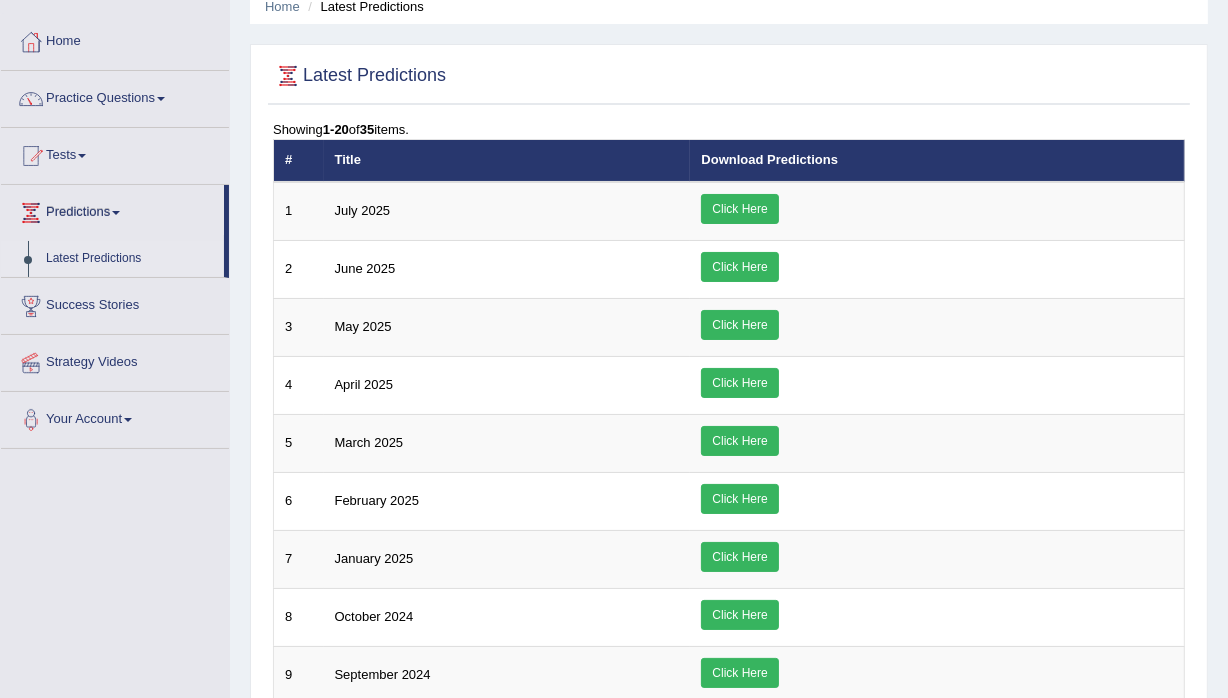 click on "Success Stories" at bounding box center (115, 303) 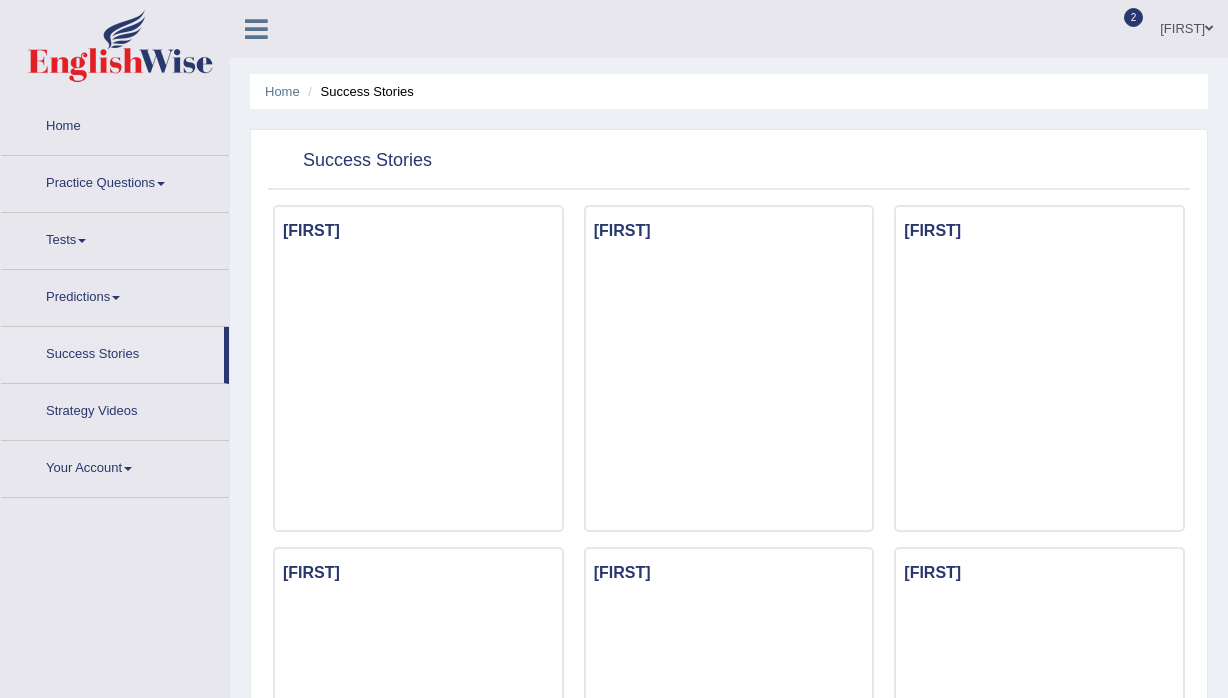scroll, scrollTop: 0, scrollLeft: 0, axis: both 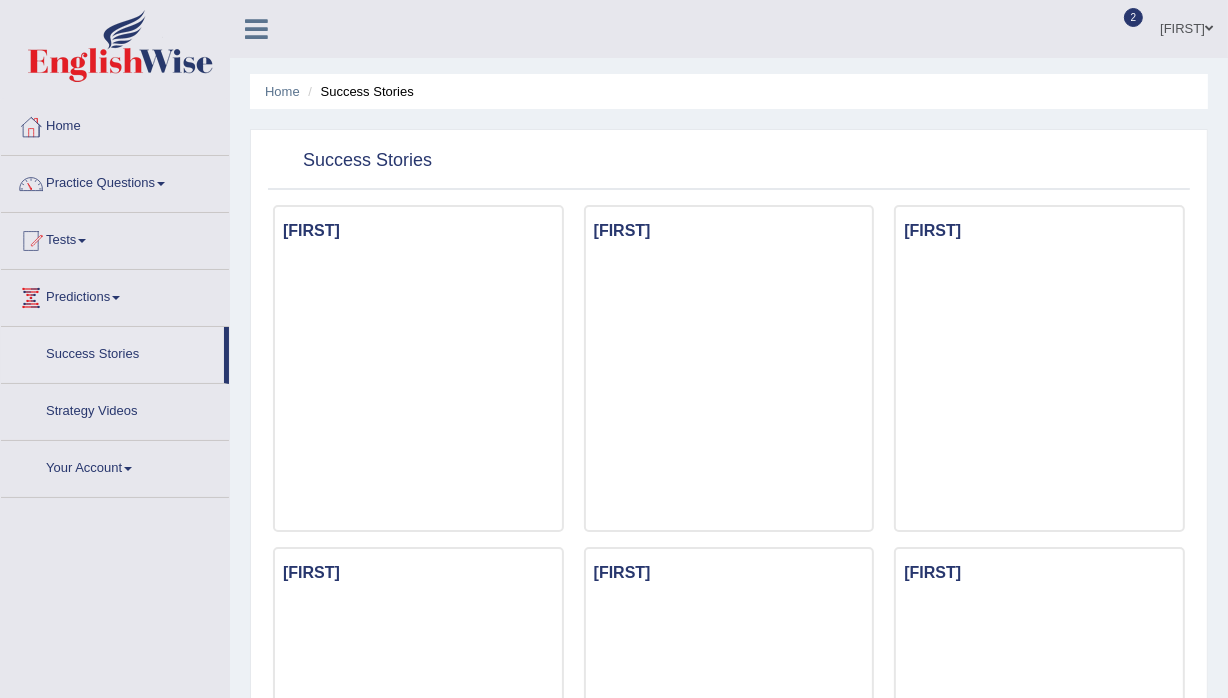 click on "Practice Questions" at bounding box center (115, 181) 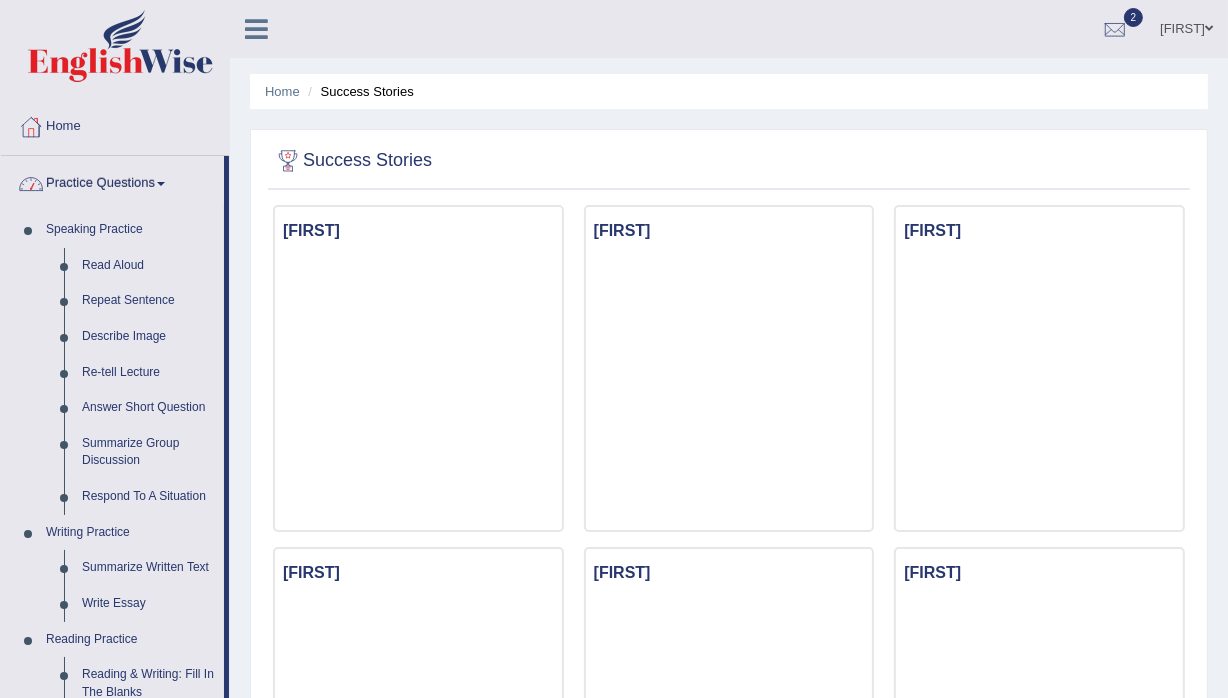 scroll, scrollTop: 0, scrollLeft: 0, axis: both 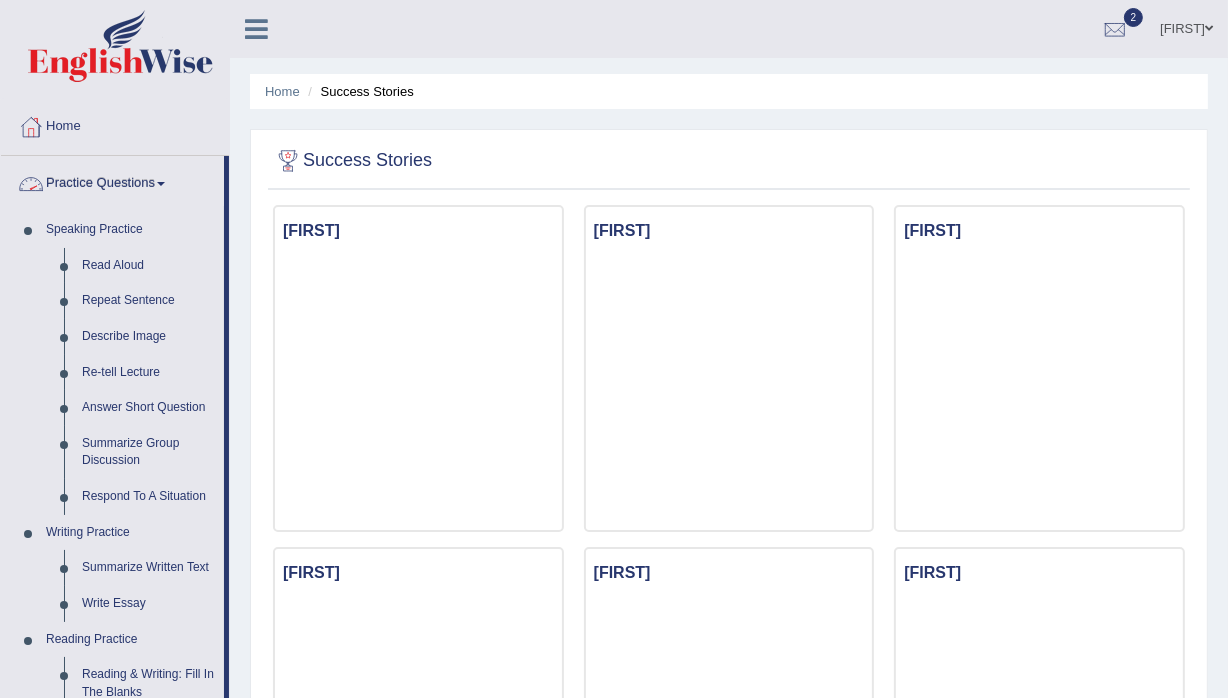 click on "Practice Questions" at bounding box center (112, 181) 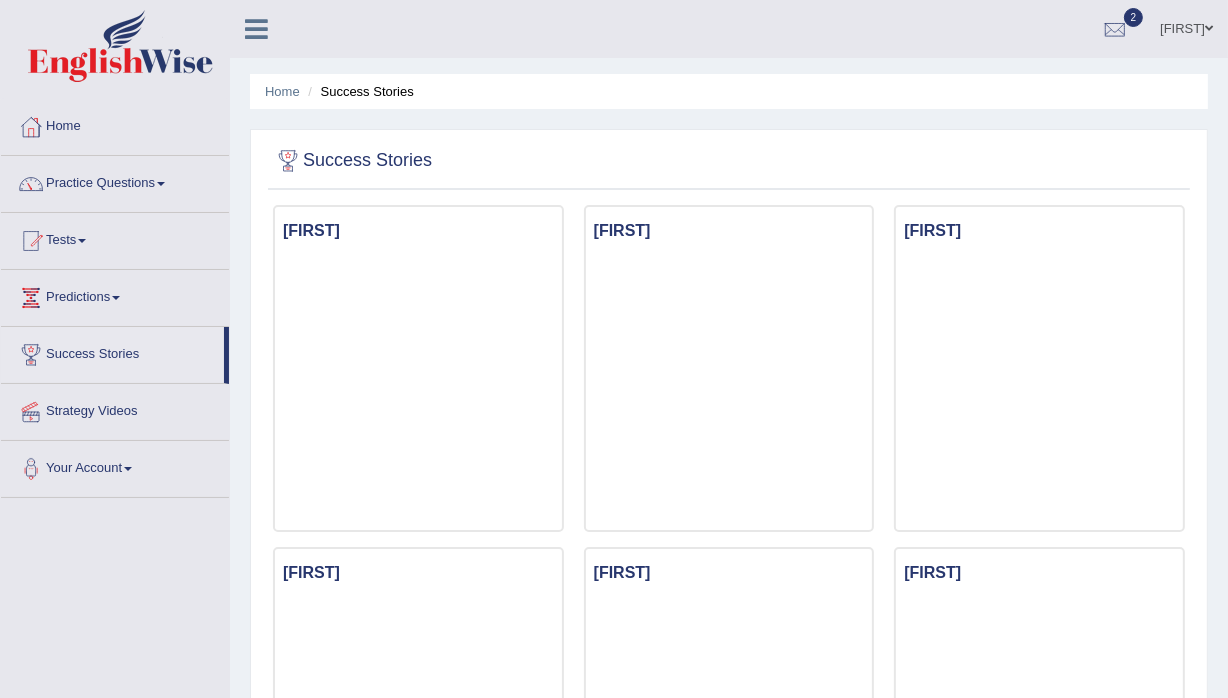 click on "Practice Questions" at bounding box center (115, 181) 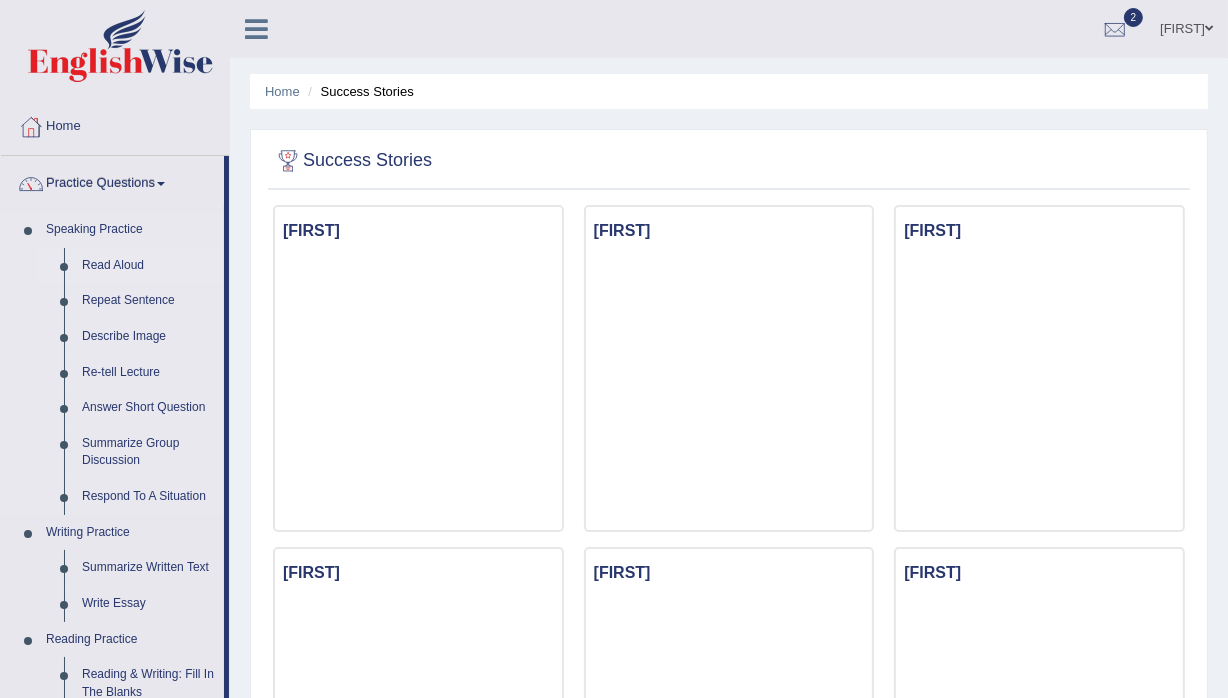 click on "Read Aloud" at bounding box center (148, 266) 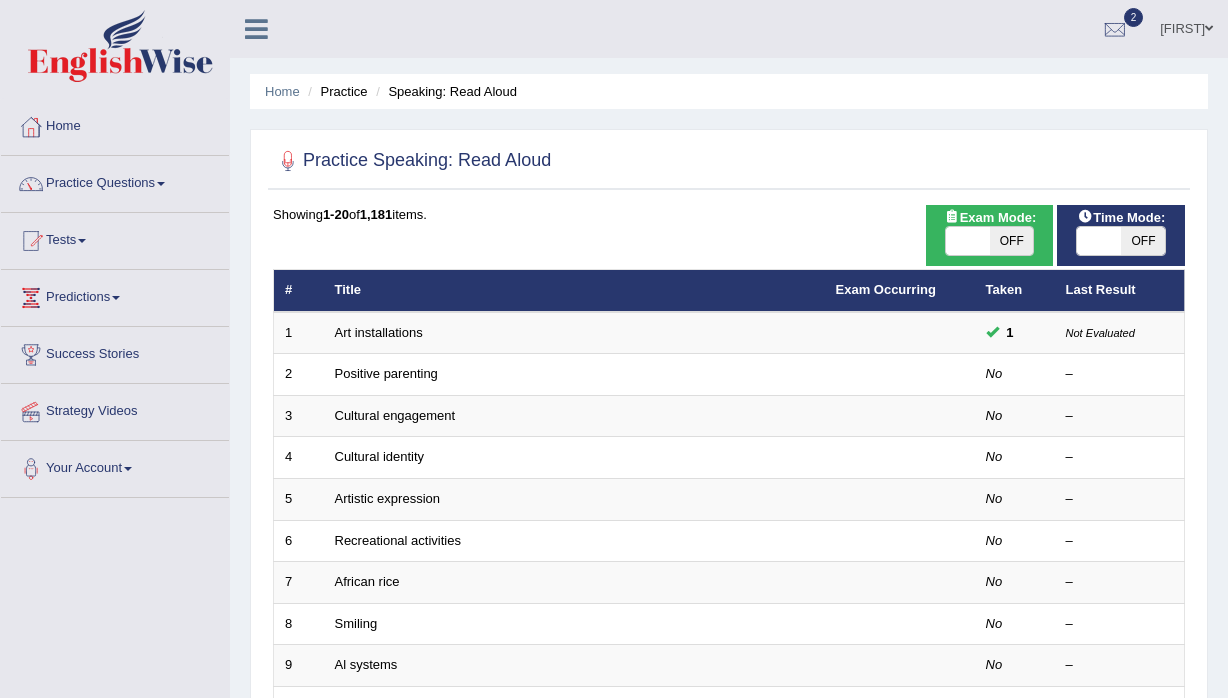 scroll, scrollTop: 0, scrollLeft: 0, axis: both 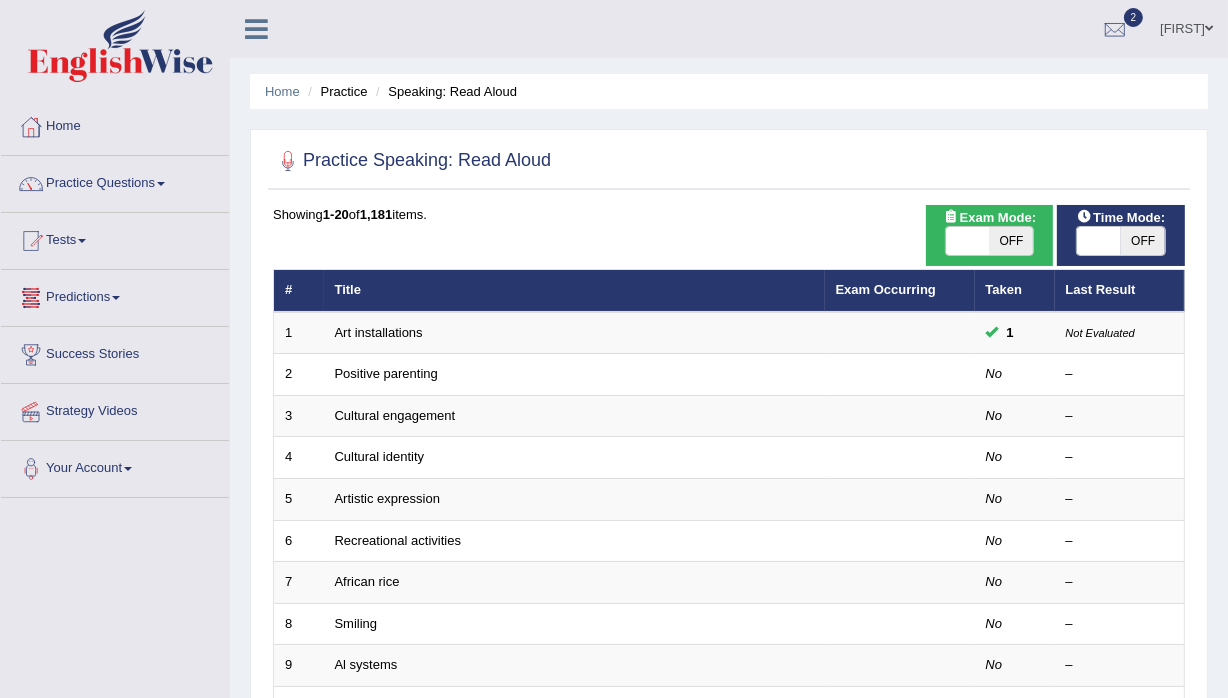 click on "Predictions" at bounding box center (115, 295) 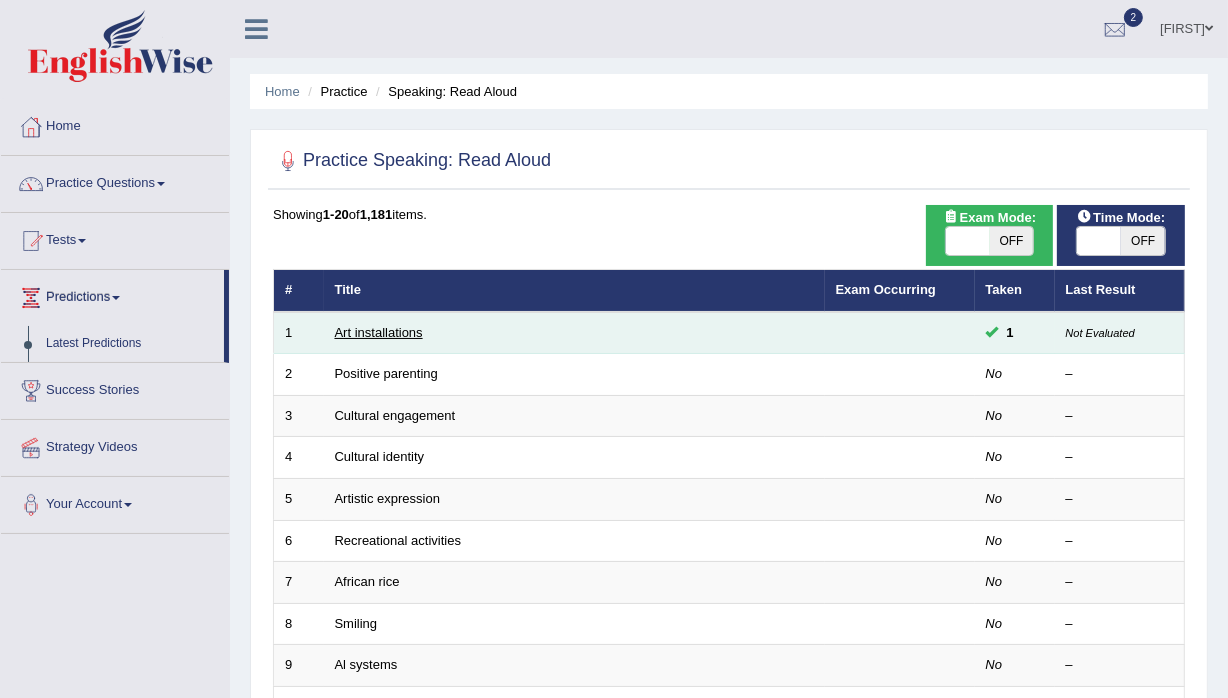 click on "Art installations" at bounding box center [379, 332] 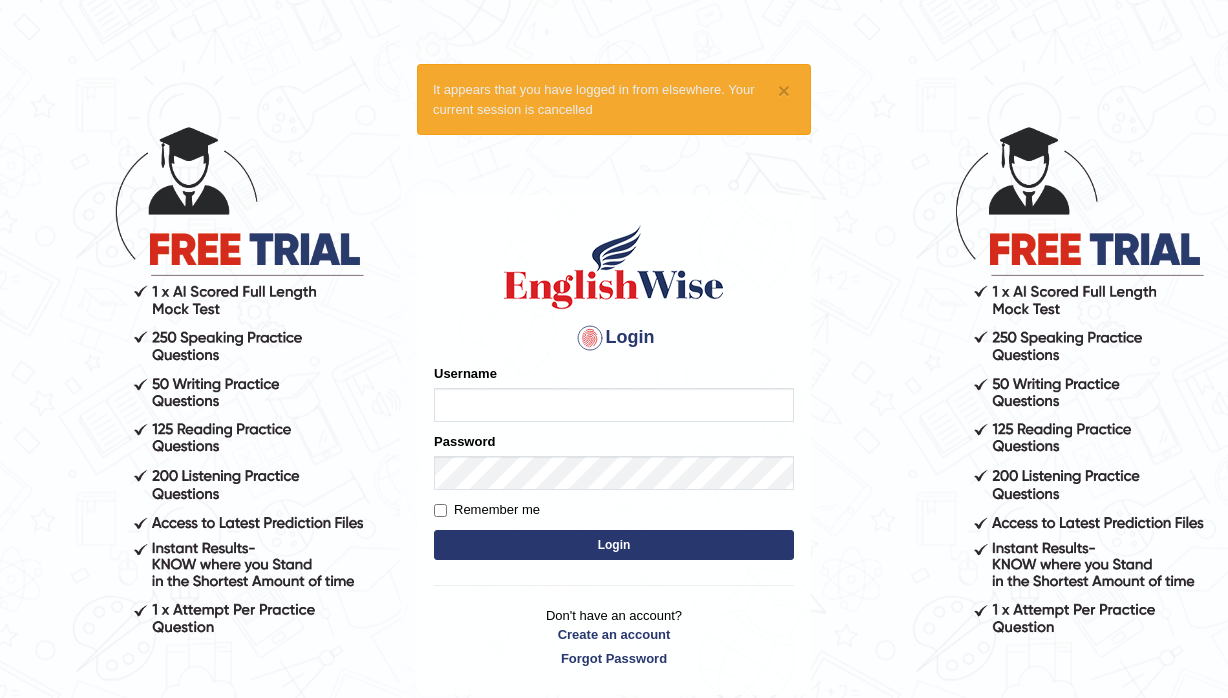 scroll, scrollTop: 0, scrollLeft: 0, axis: both 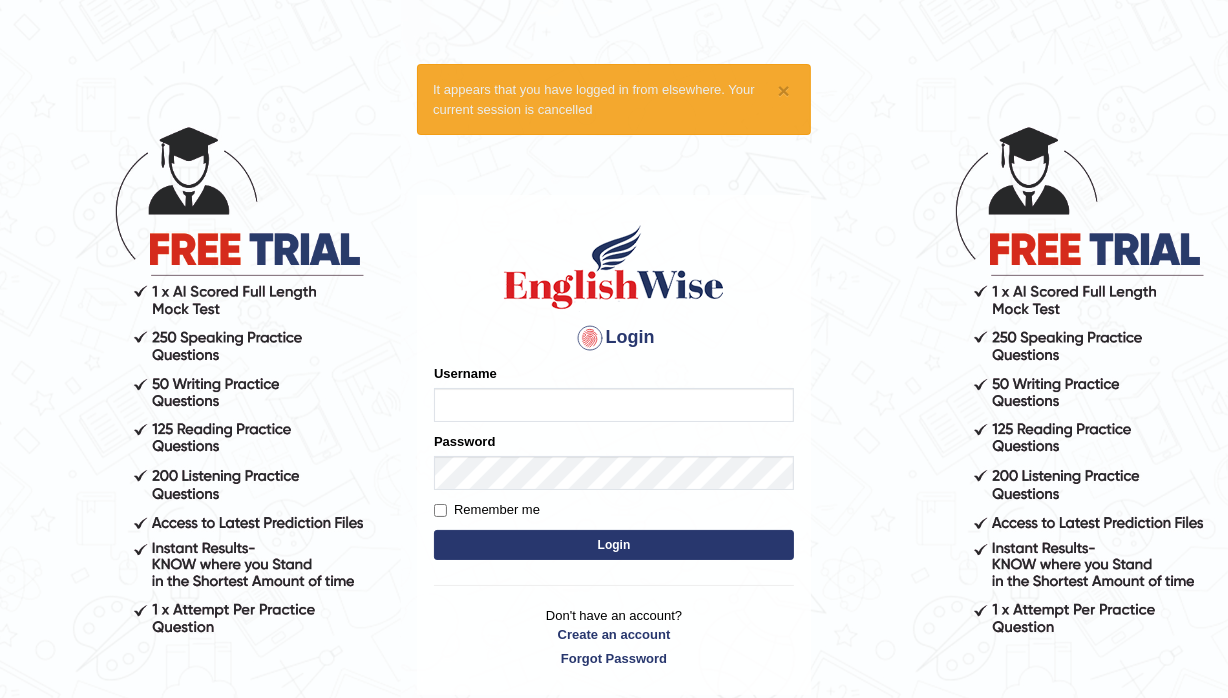 click on "×
It appears that you have logged in from elsewhere. Your current session is cancelled" at bounding box center [614, 99] 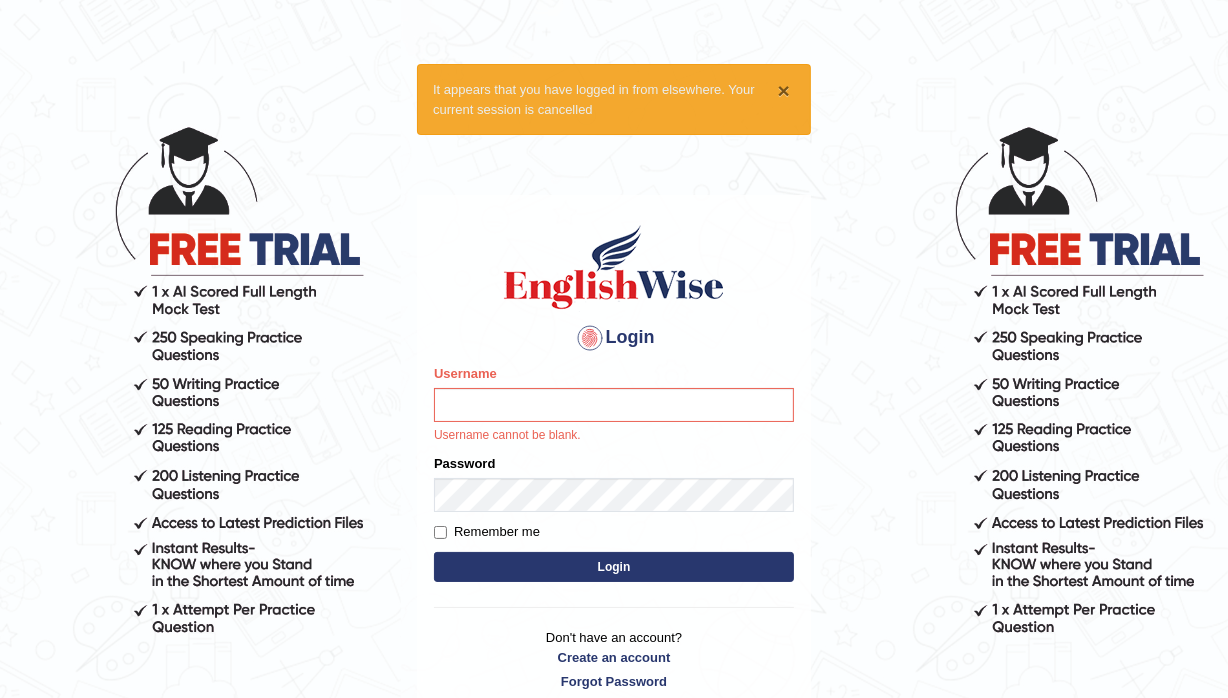 click on "×" at bounding box center (784, 90) 